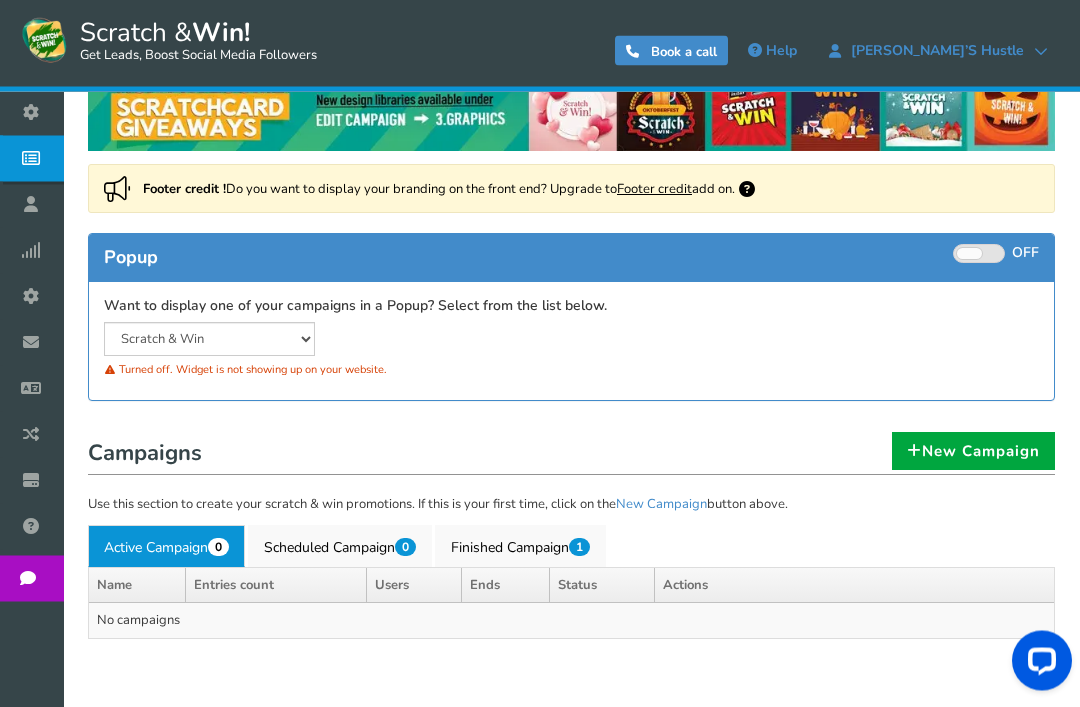 scroll, scrollTop: 60, scrollLeft: 0, axis: vertical 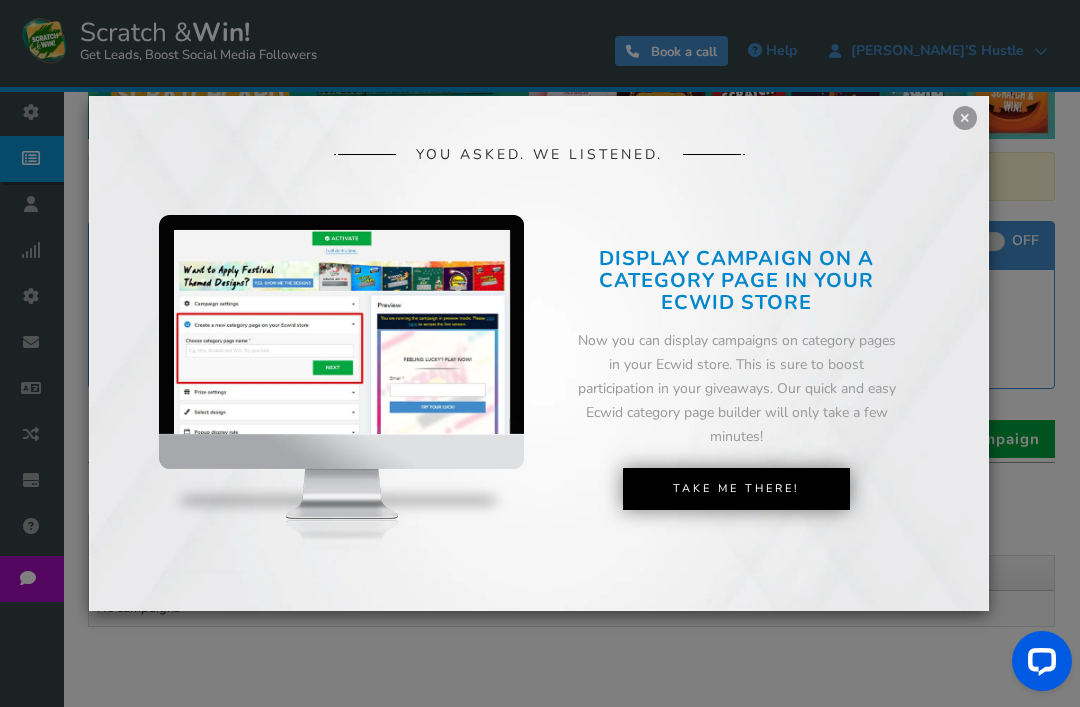 click on "Take Me There!" at bounding box center [736, 489] 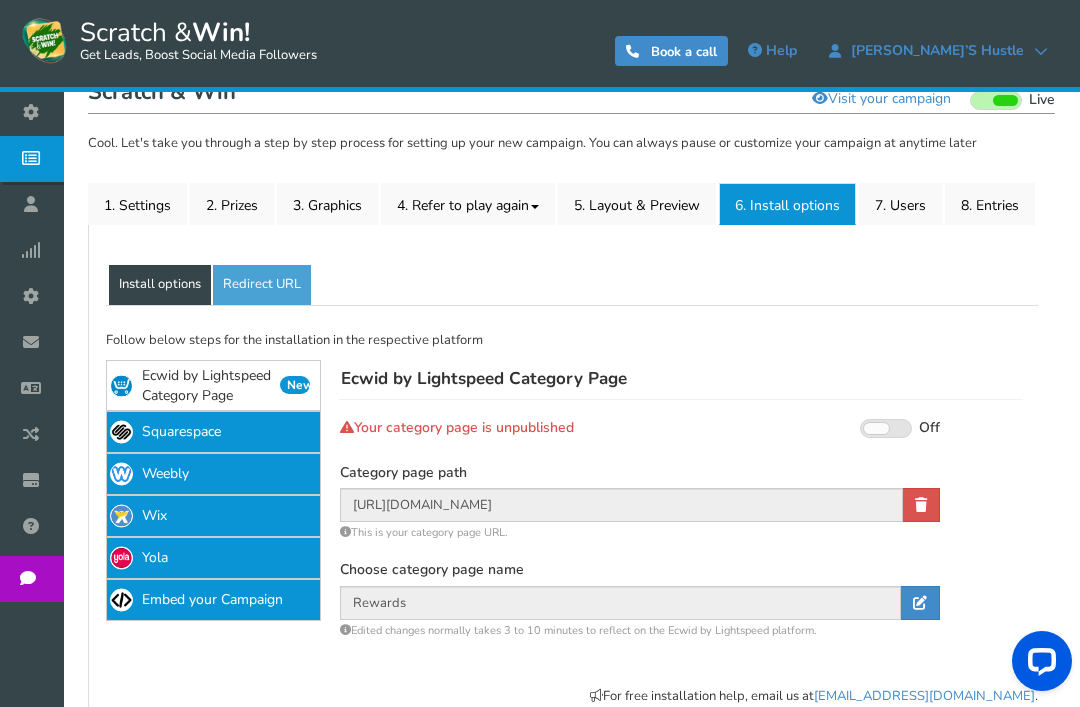 scroll, scrollTop: 204, scrollLeft: 0, axis: vertical 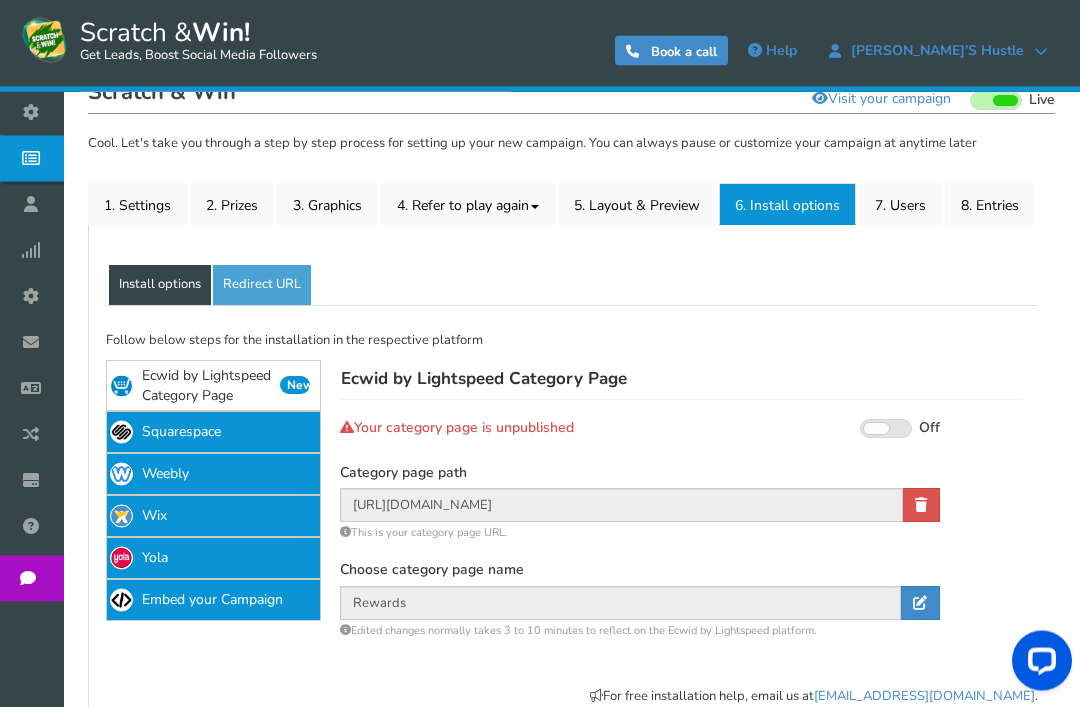 click at bounding box center [886, 429] 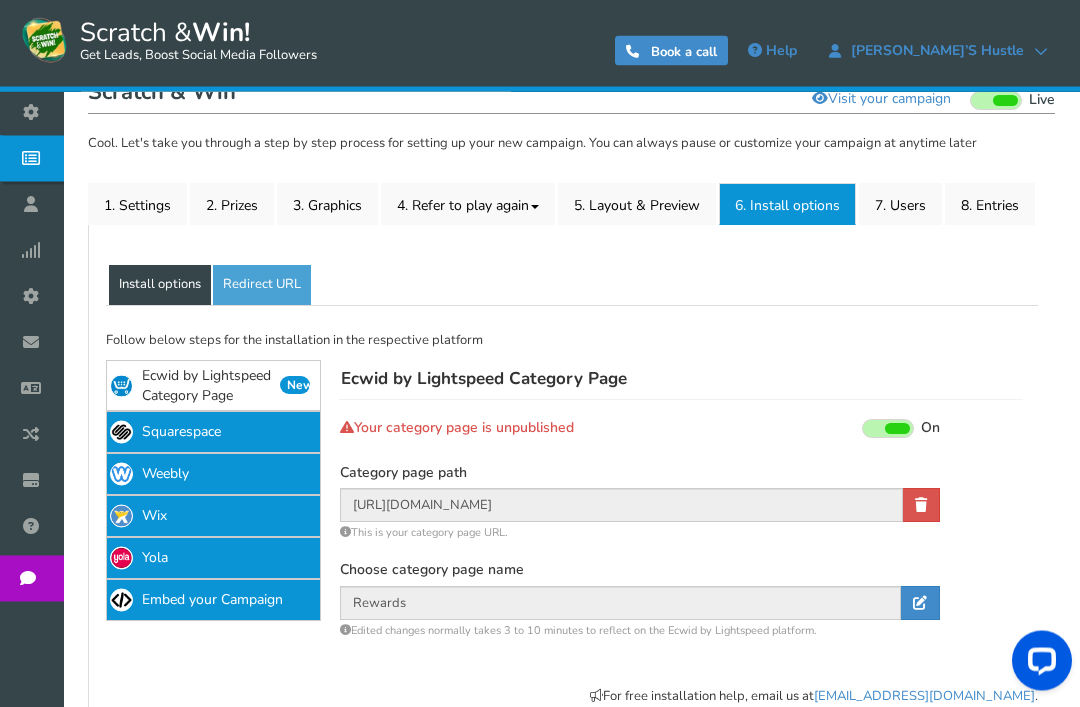 scroll, scrollTop: 205, scrollLeft: 0, axis: vertical 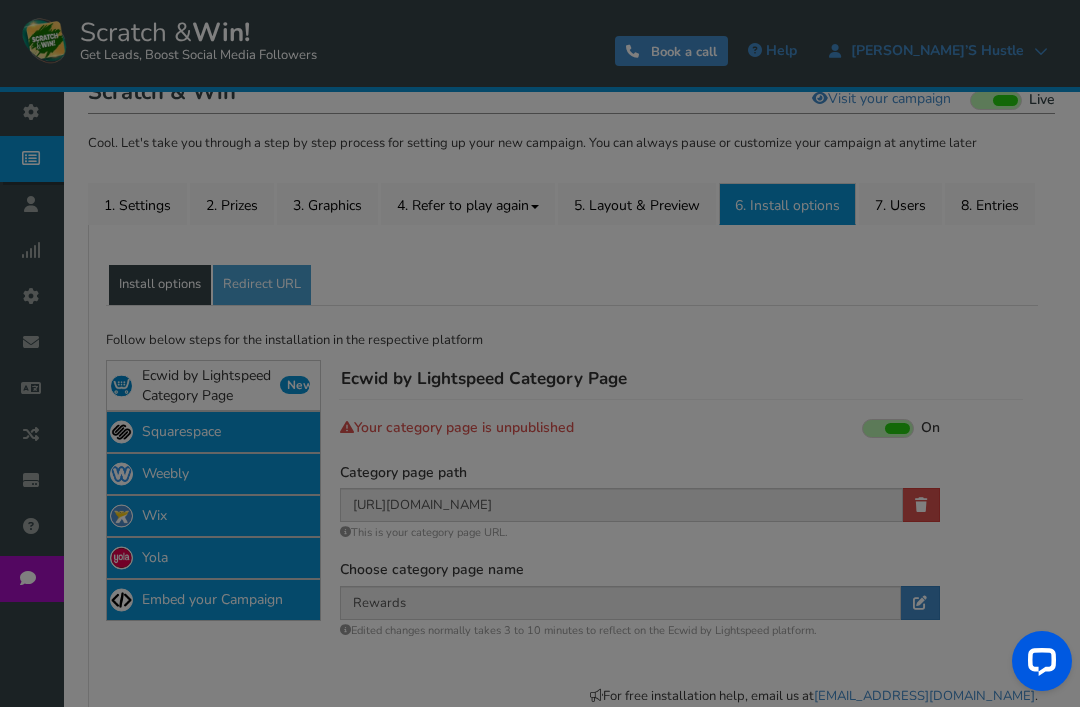 type on "https://Aestheticlabx.com/products/Rewards-c109967005" 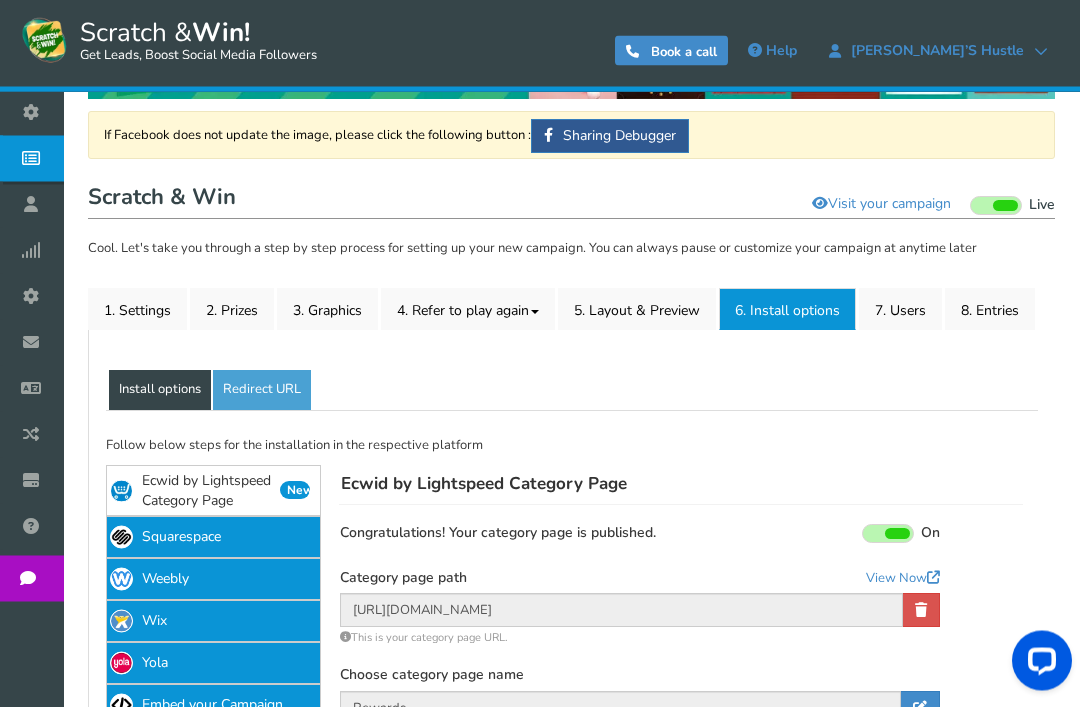 scroll, scrollTop: 102, scrollLeft: 0, axis: vertical 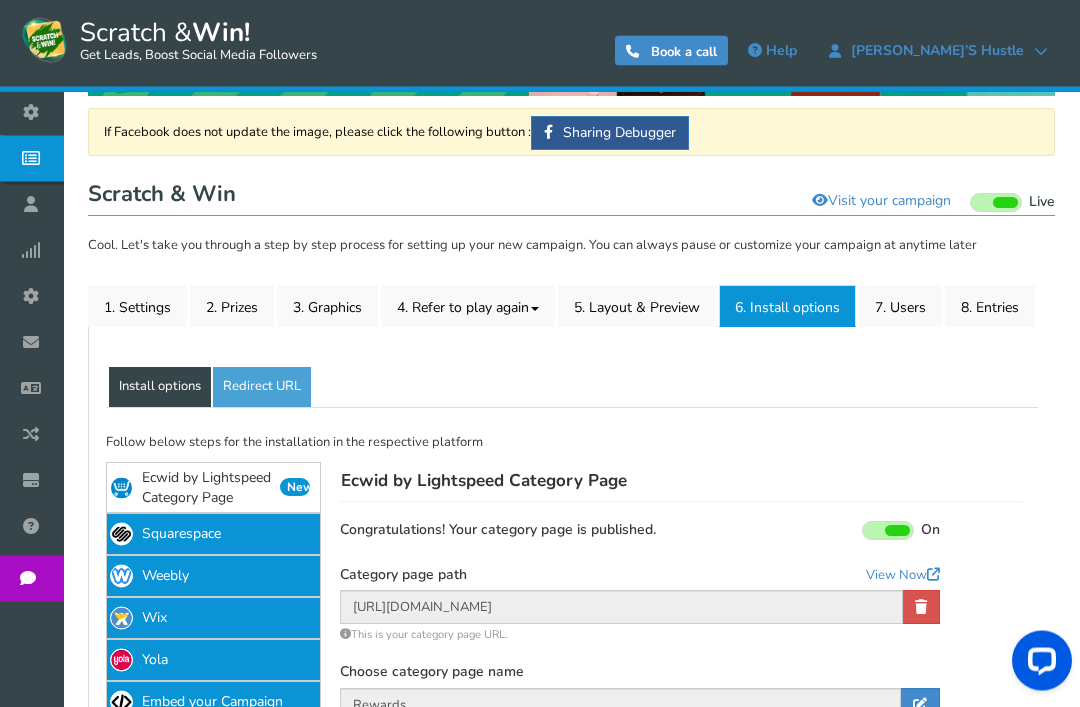 click on "1. Settings" at bounding box center [137, 307] 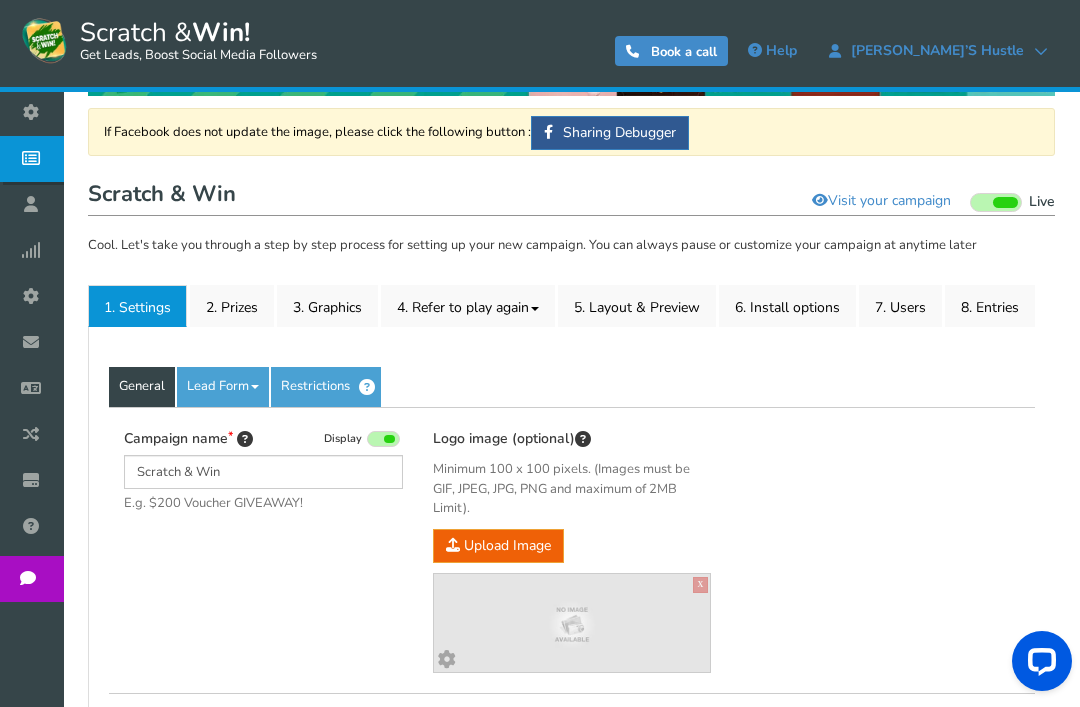 click at bounding box center [36, 204] 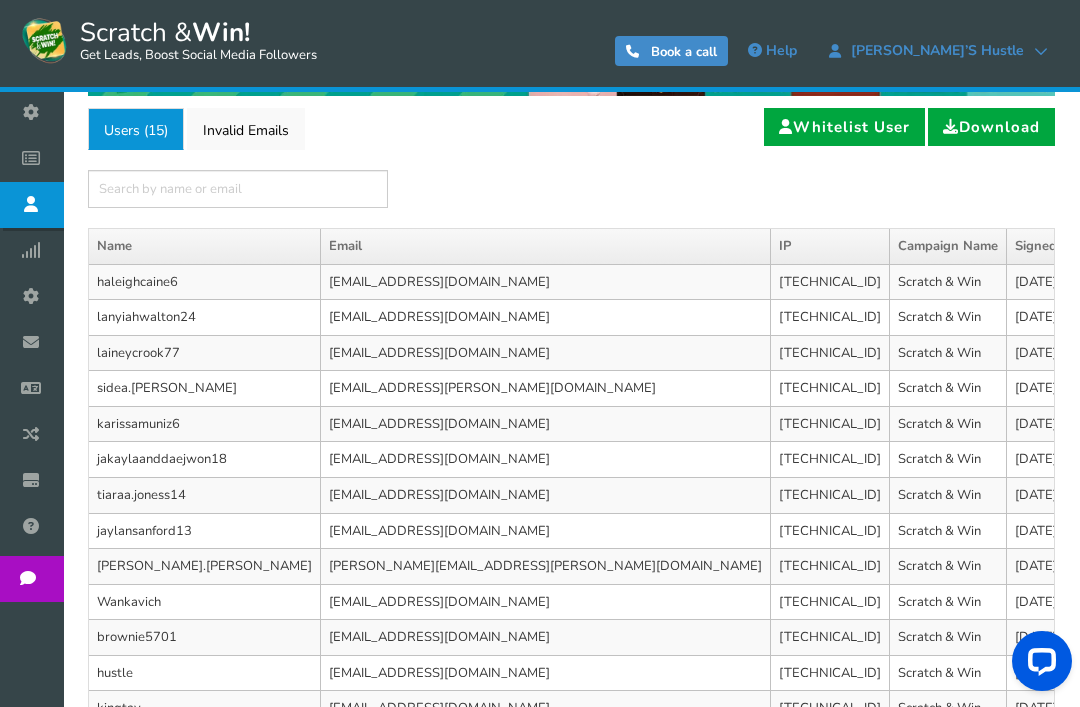 scroll, scrollTop: 0, scrollLeft: 0, axis: both 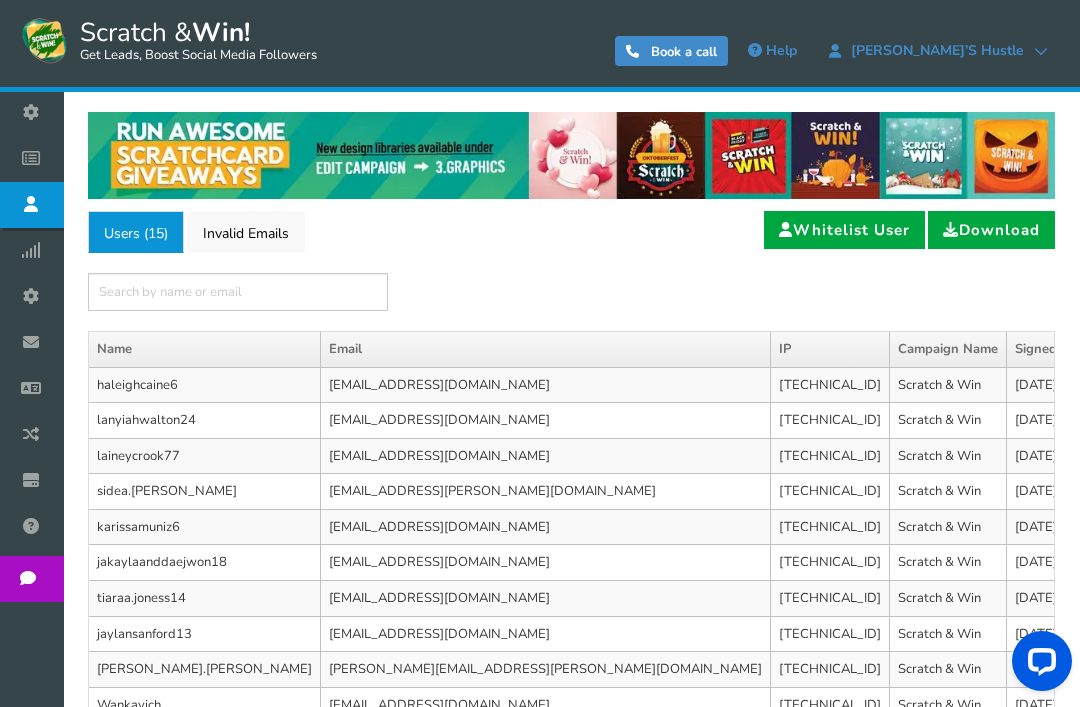 click at bounding box center (36, 158) 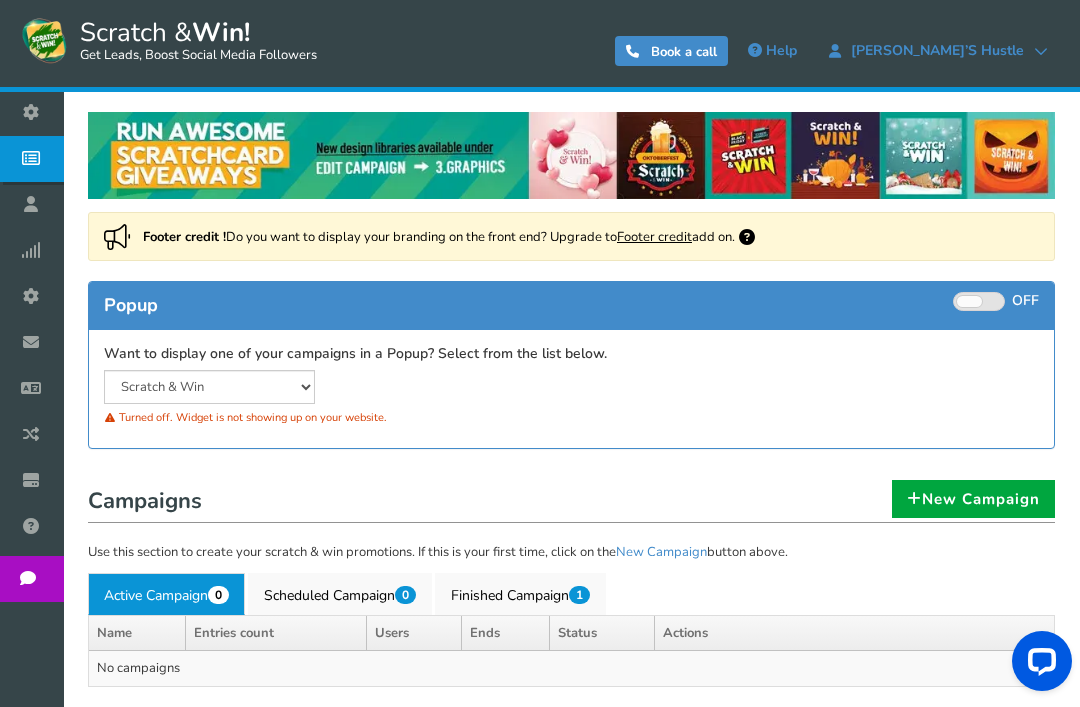 click on "Popup
ON
OFF" at bounding box center (571, 306) 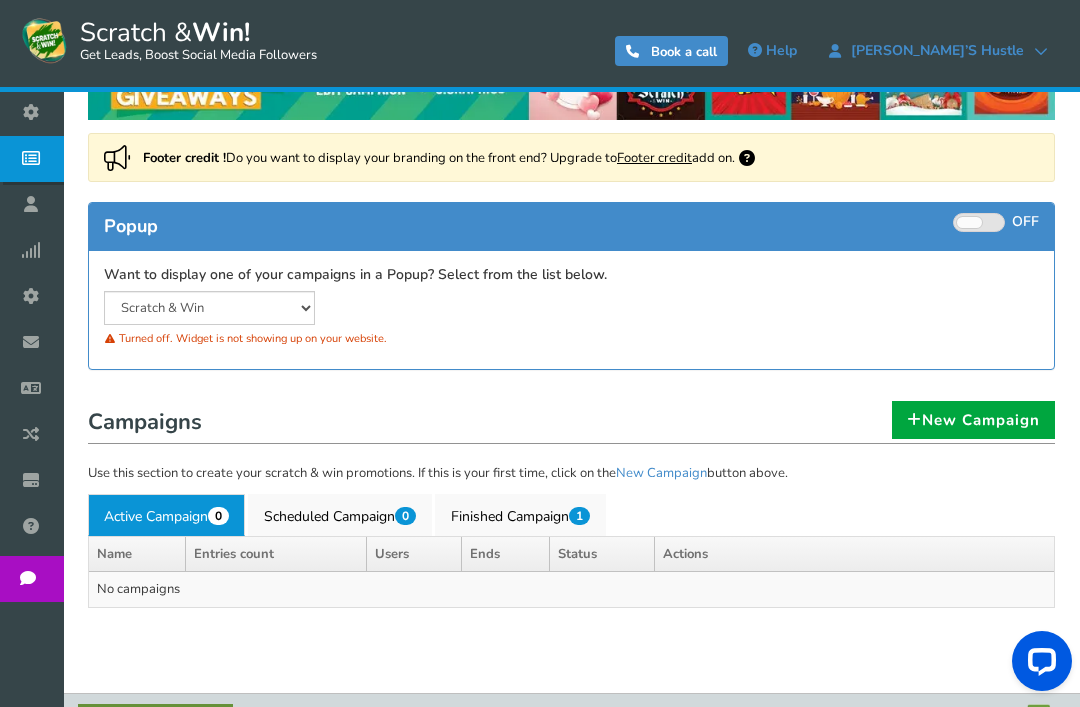 scroll, scrollTop: 84, scrollLeft: 0, axis: vertical 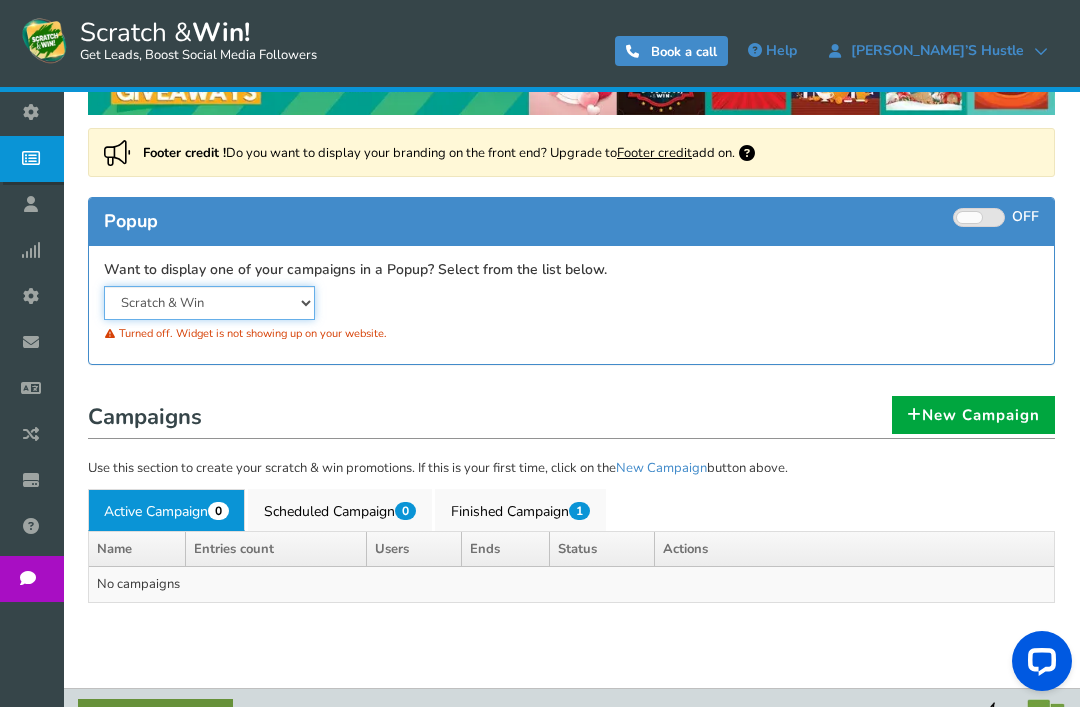 click on "Scratch & Win" at bounding box center (209, 303) 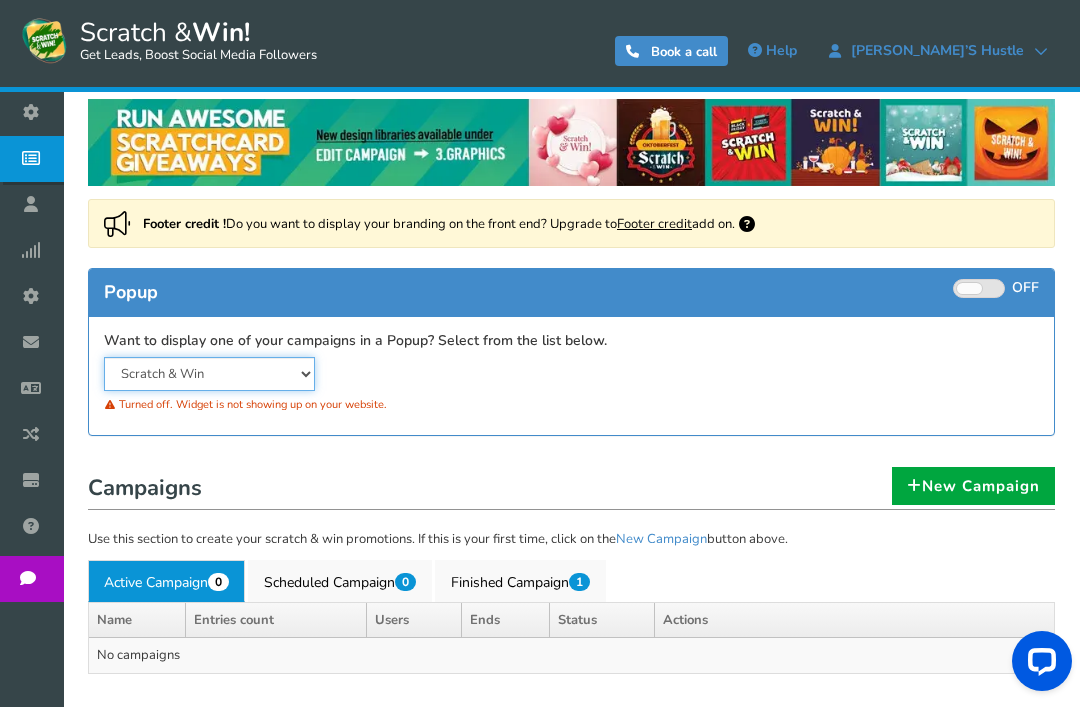 scroll, scrollTop: 0, scrollLeft: 0, axis: both 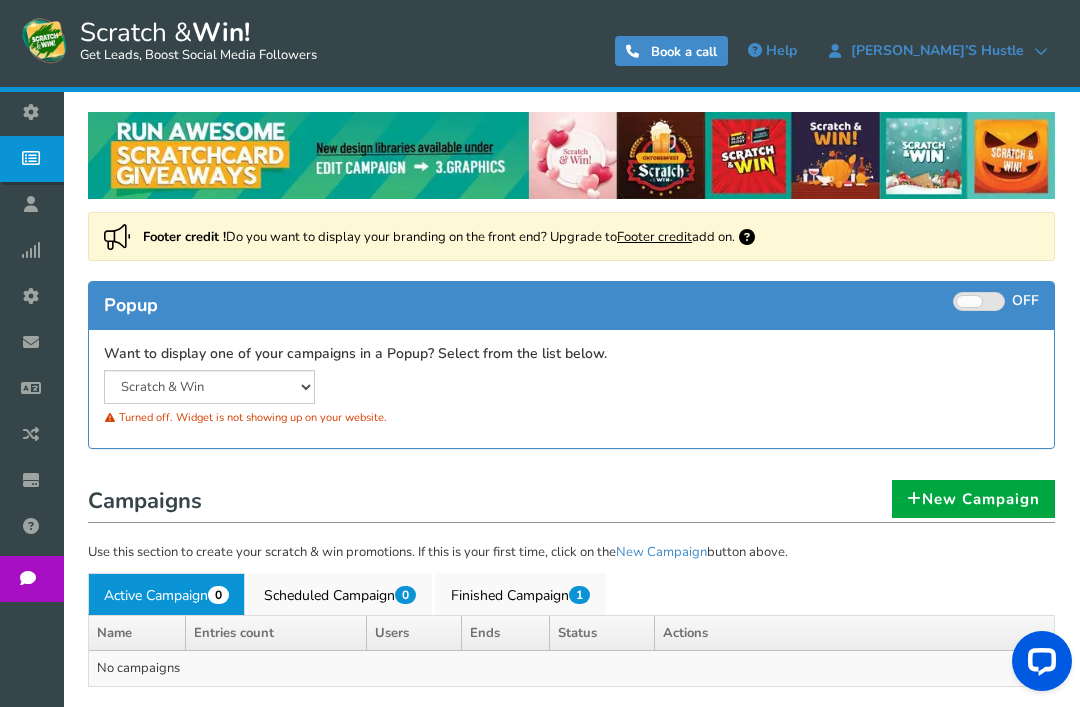 click on "Campaigns" at bounding box center (36, 159) 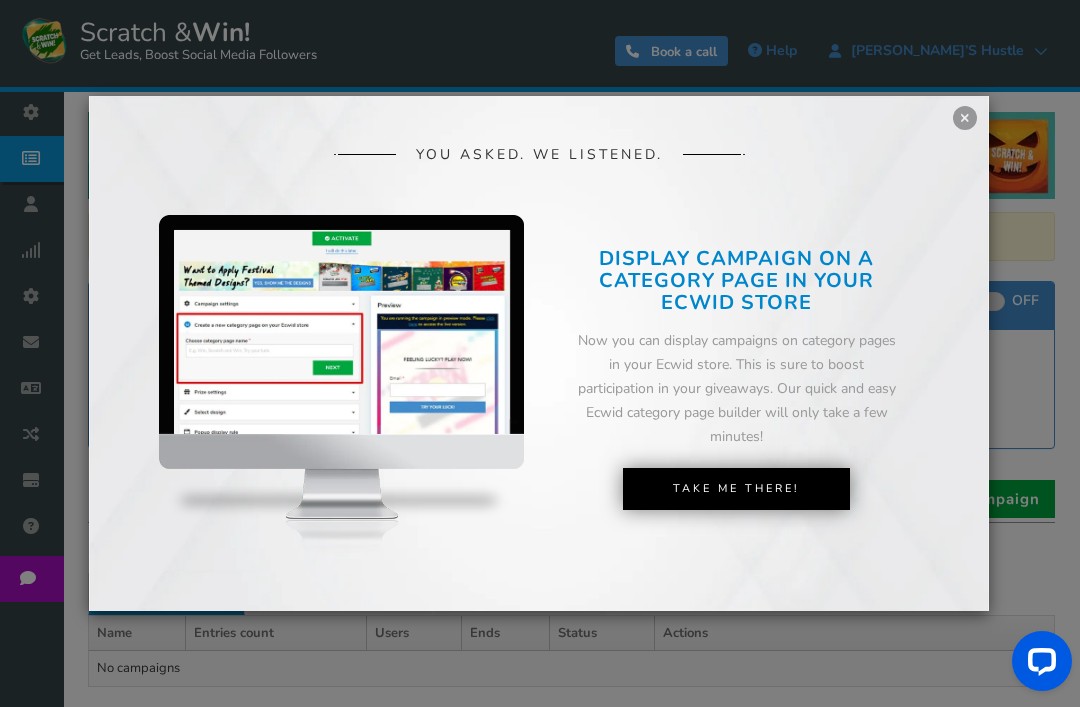 click on "YOU ASKED. WE LISTENED.
DISPLAY CAMPAIGN ON A PAGE IN YOUR SHOPIFY STORE
Now you can display campaigns on your Shopify store. This is sure to boost participation in your giveaways. Our quick and easy Shopify page builder will only take a few minutes!
DISPLAY CAMPAIGN ON A PAGE IN YOUR WORDPRESS STORE
DISPLAY CAMPAIGN ON A CATEGORY PAGE IN YOUR ECWID STORE" at bounding box center (539, 353) 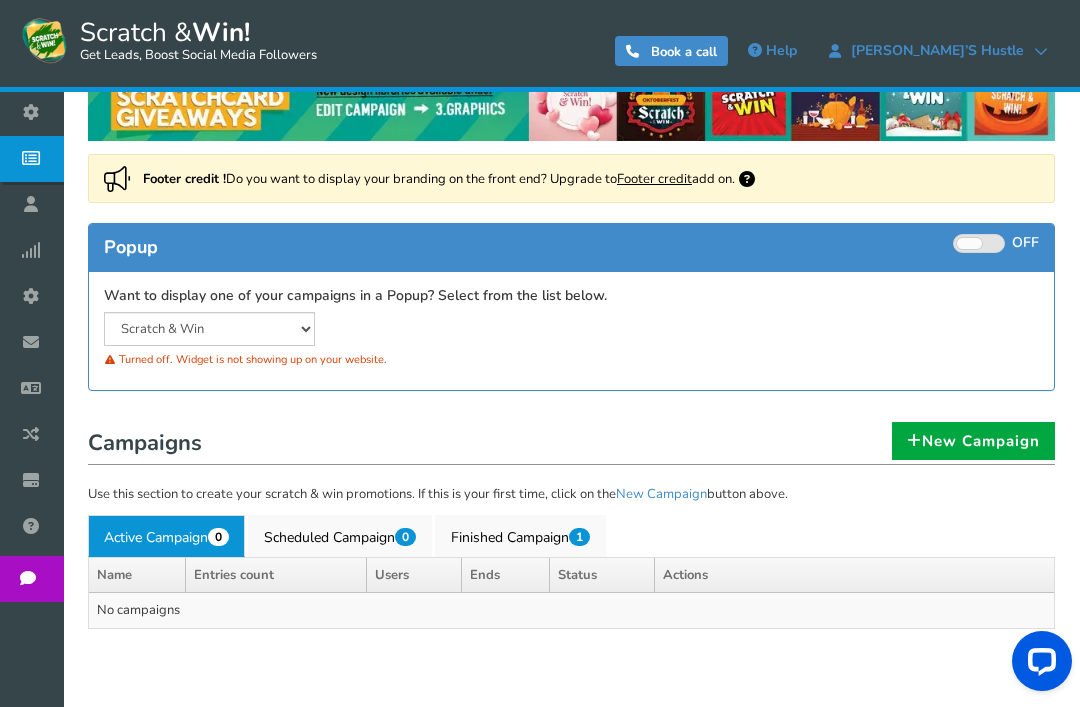 scroll, scrollTop: 60, scrollLeft: 0, axis: vertical 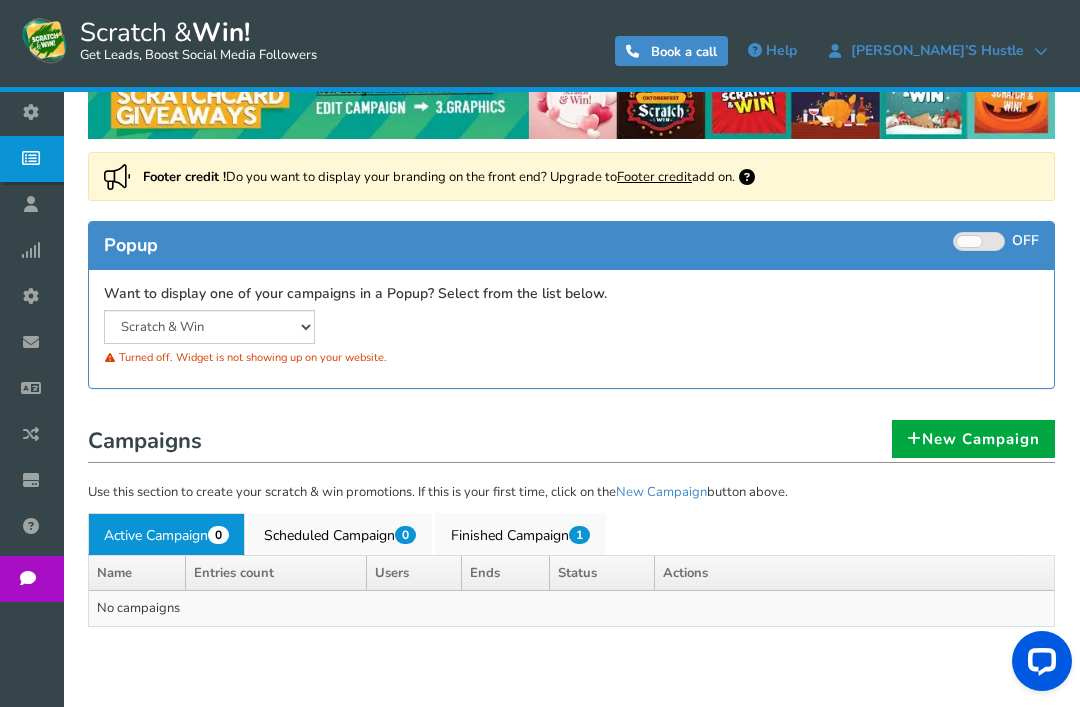 click on "Users" at bounding box center (36, 205) 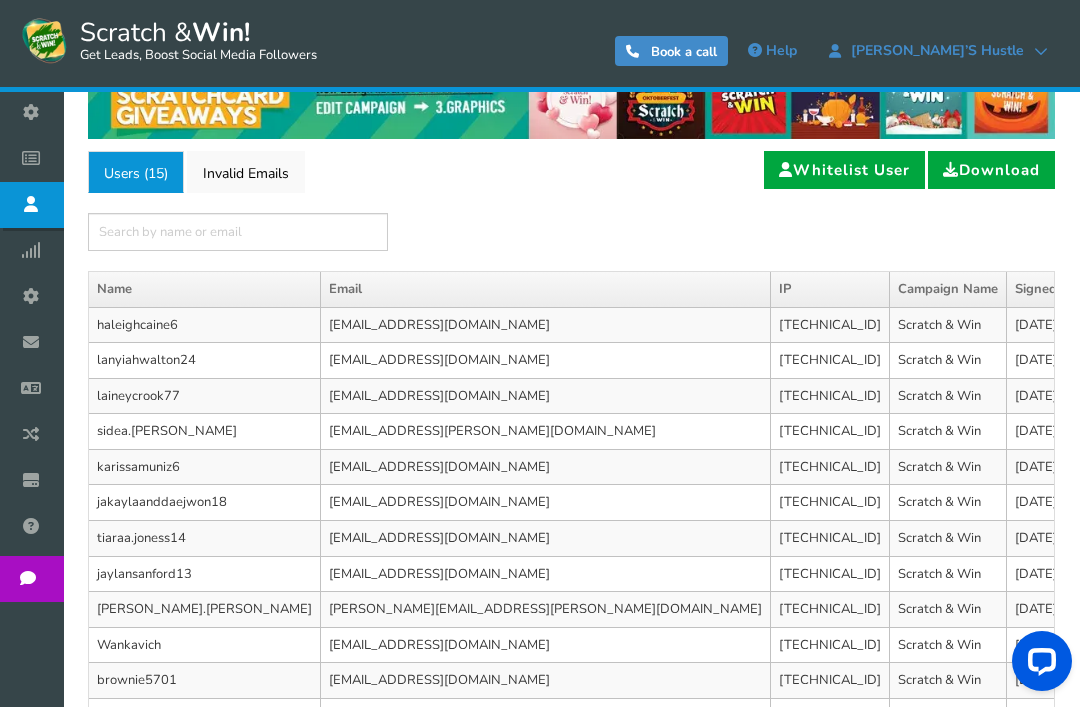 scroll, scrollTop: 0, scrollLeft: 0, axis: both 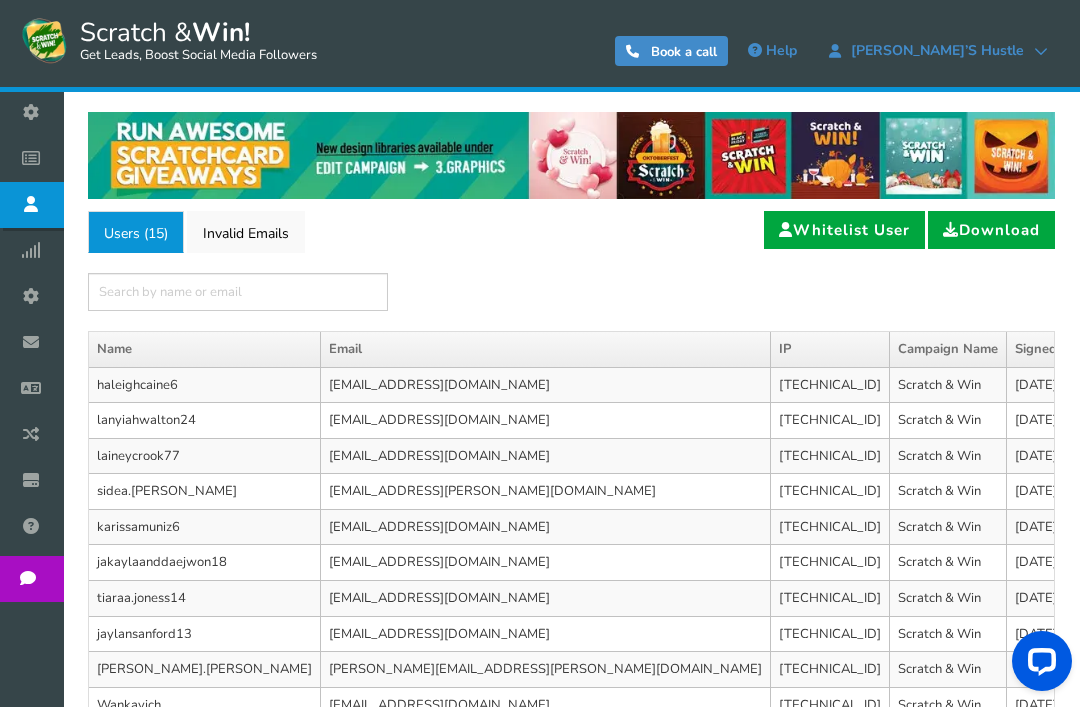 click on "Campaigns" at bounding box center [36, 159] 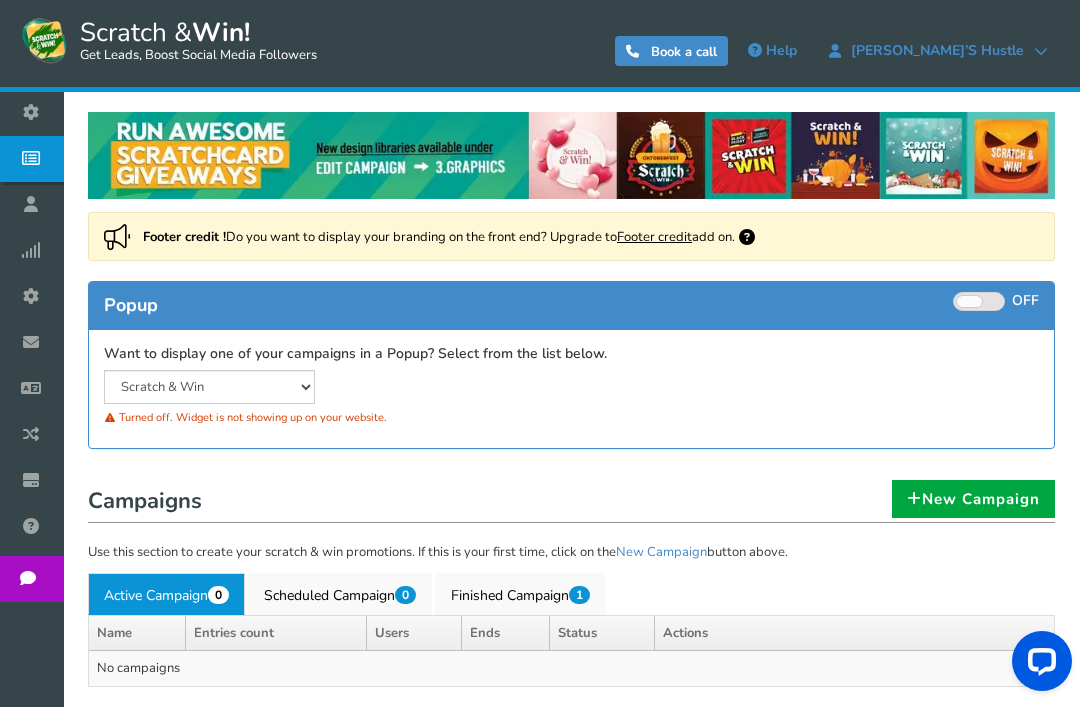 click on "New Campaign" at bounding box center [973, 499] 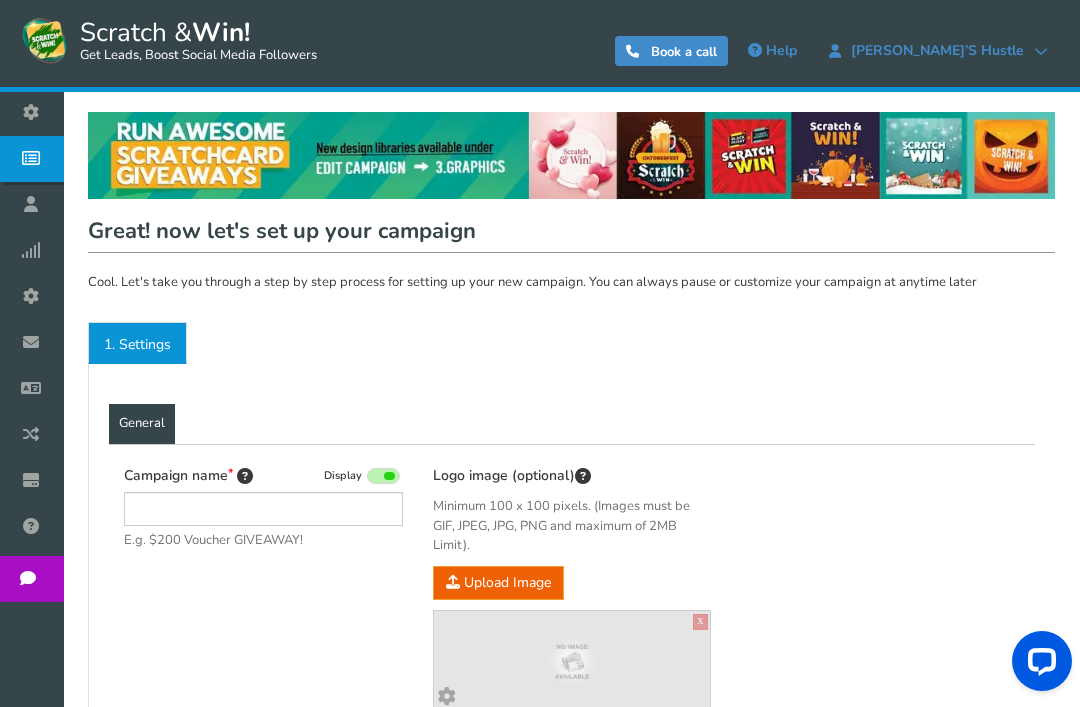 type on "Scratch & Win" 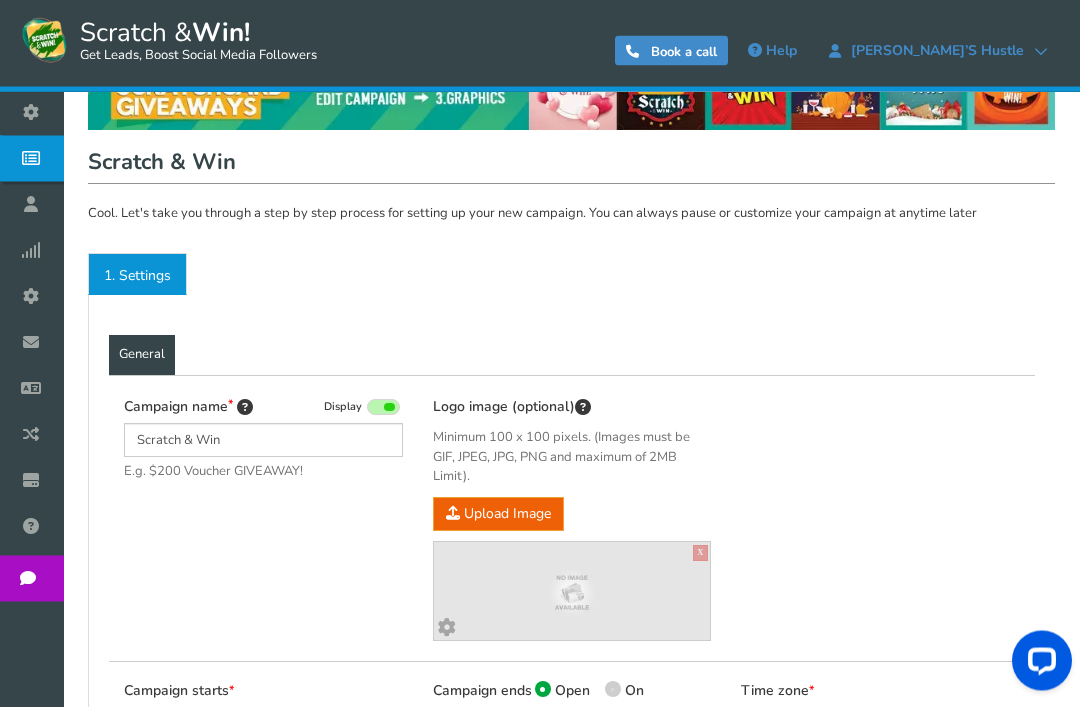 scroll, scrollTop: 69, scrollLeft: 0, axis: vertical 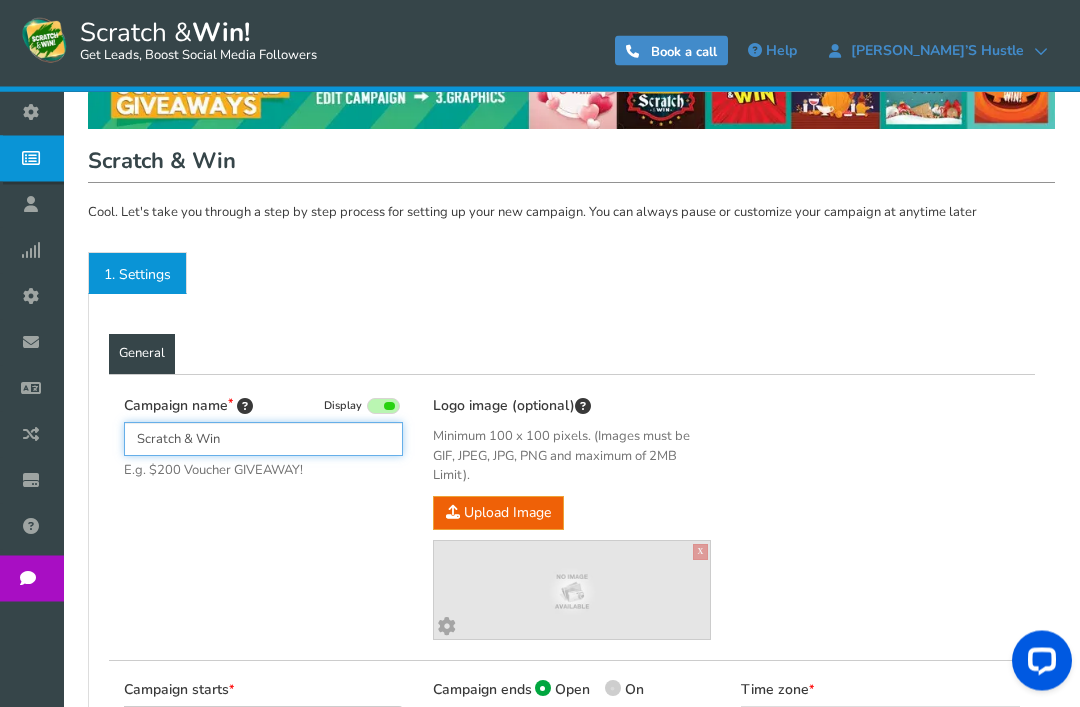 click on "Scratch & Win" at bounding box center [263, 440] 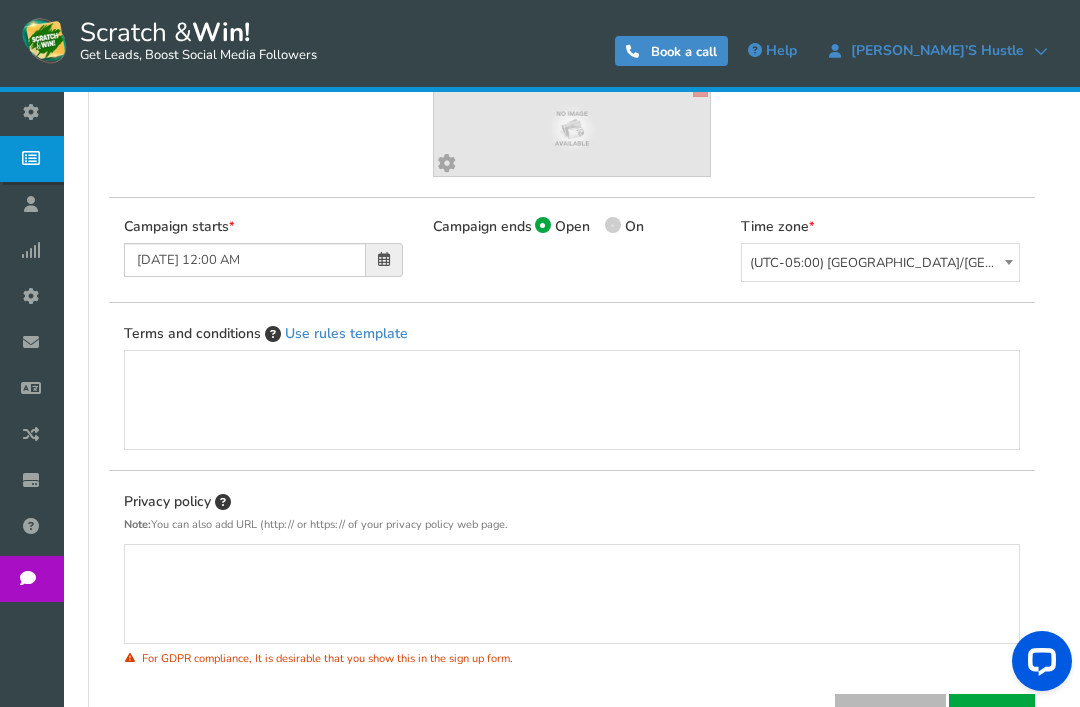 scroll, scrollTop: 525, scrollLeft: 0, axis: vertical 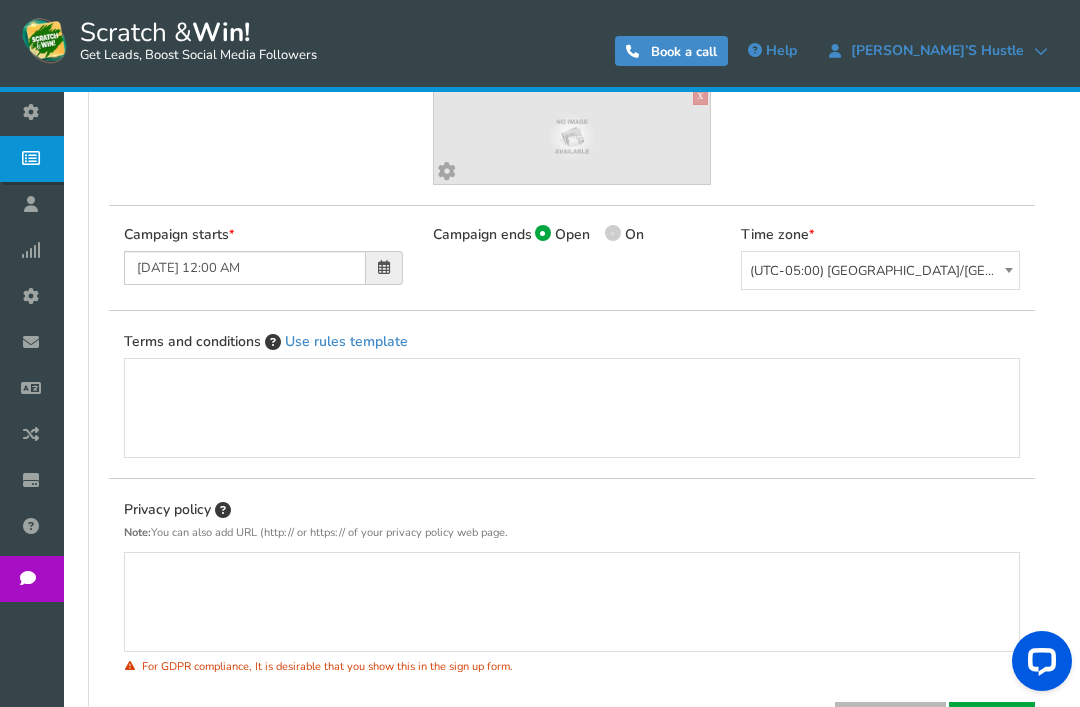 click at bounding box center (572, 408) 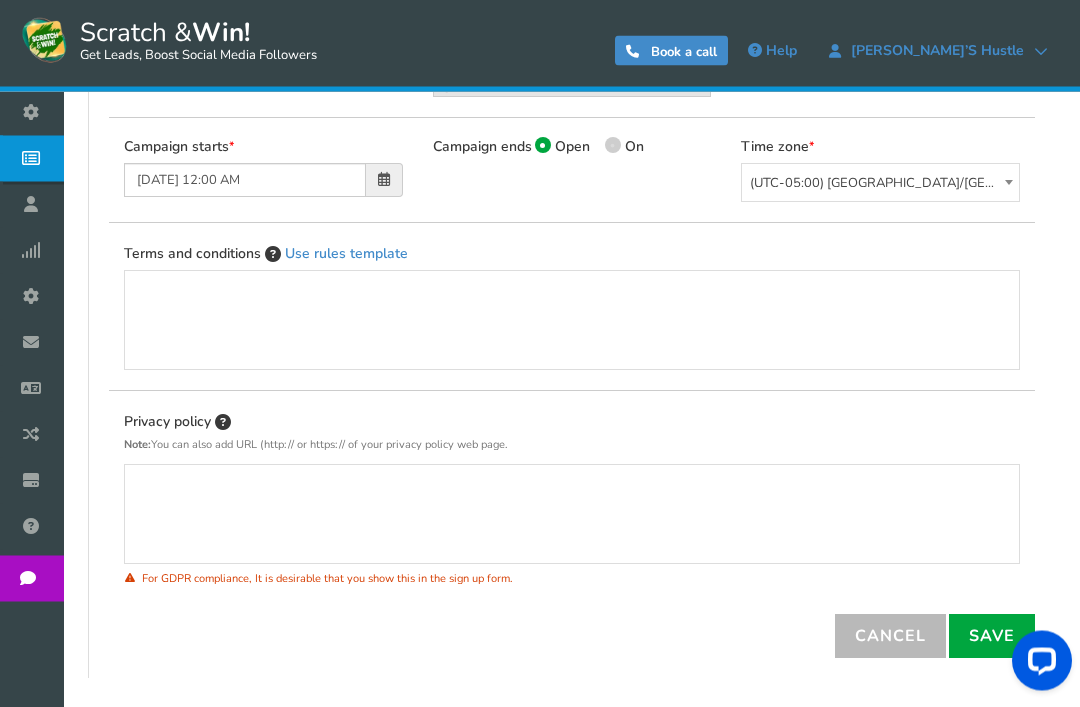 scroll, scrollTop: 613, scrollLeft: 0, axis: vertical 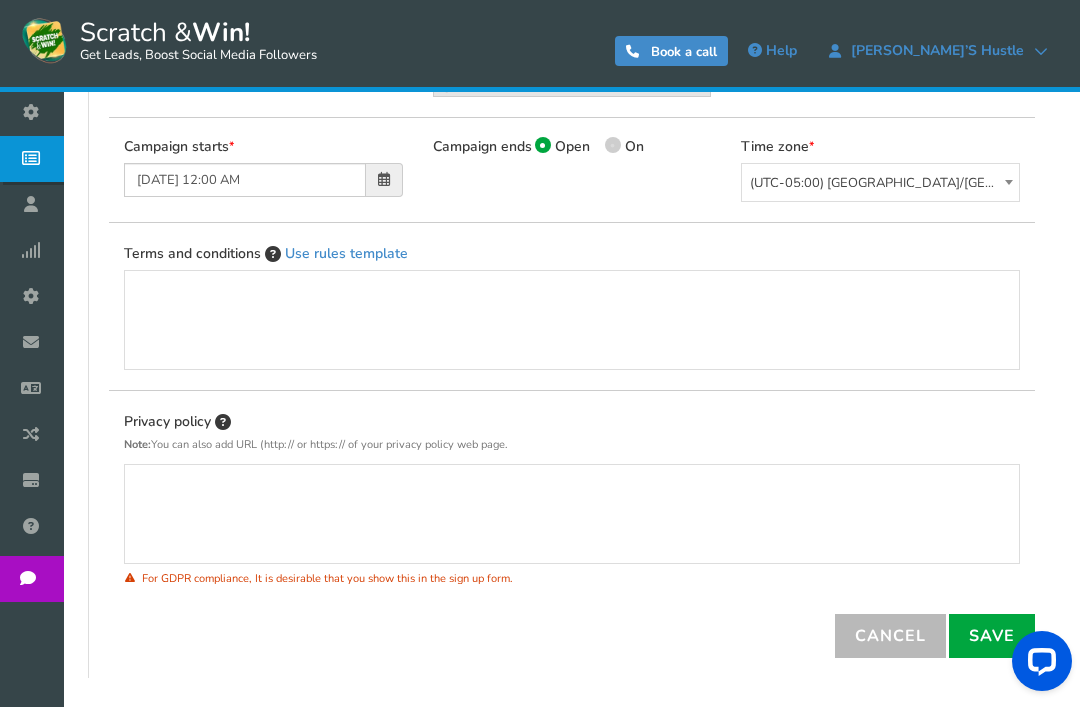 click on "Use rules template" at bounding box center [346, 253] 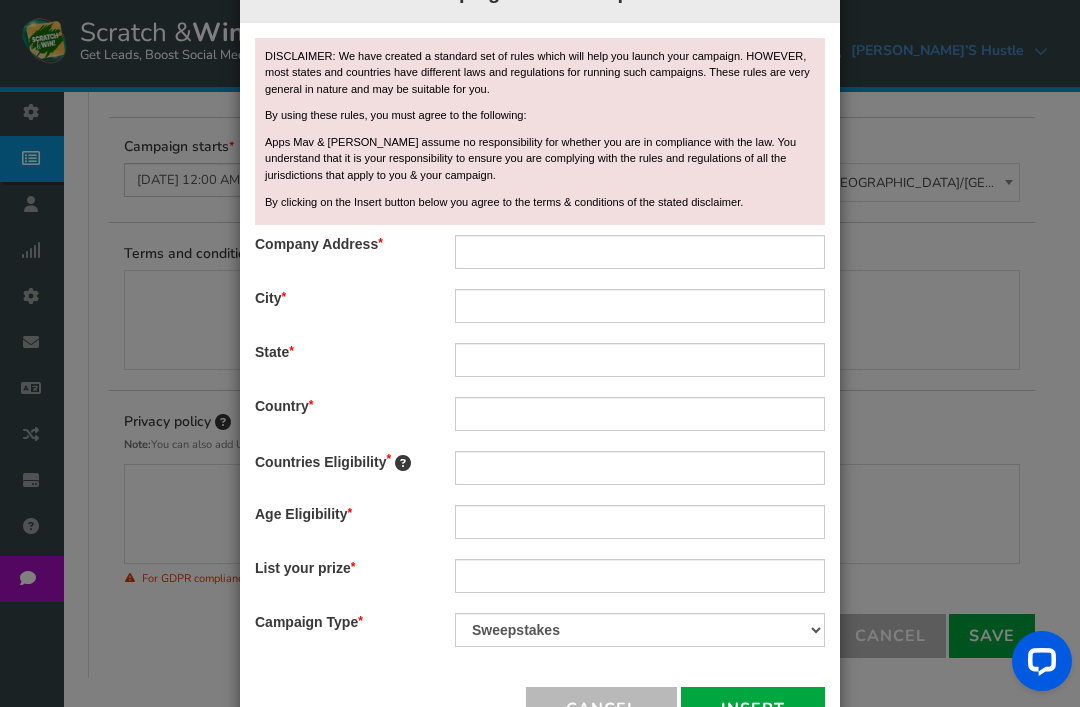 scroll, scrollTop: 66, scrollLeft: 0, axis: vertical 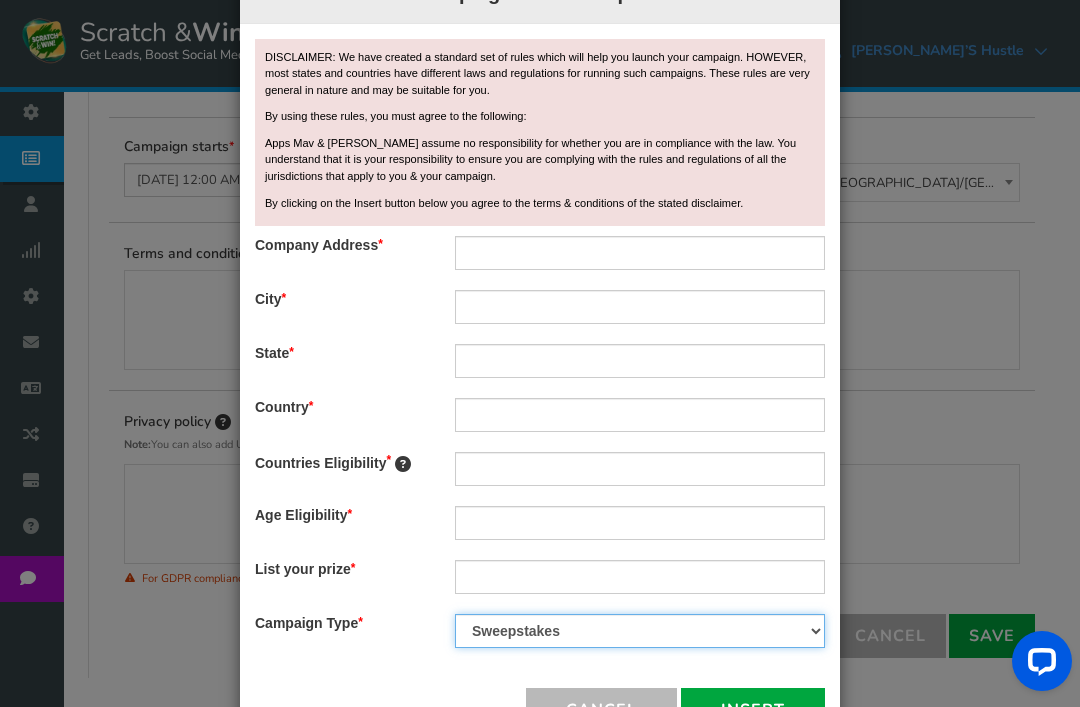 click on "Contest
Giveaway
Lottery
Offer
Raffle
Sweepstakes
Other" at bounding box center (640, 631) 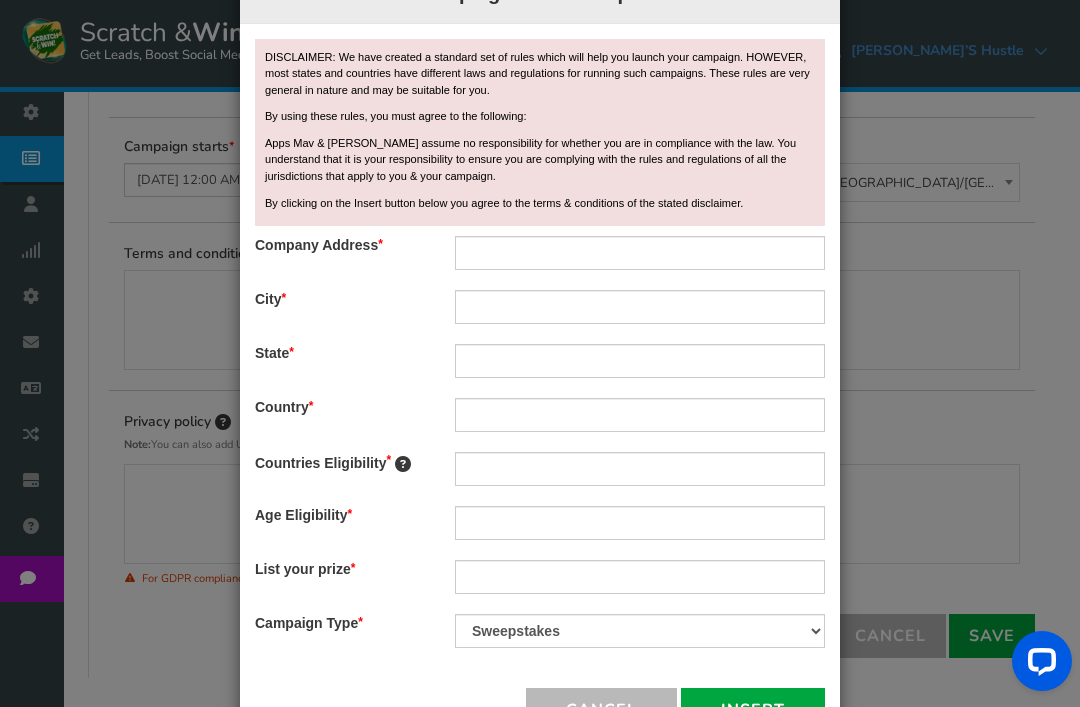 click on "Cancel" at bounding box center [601, 710] 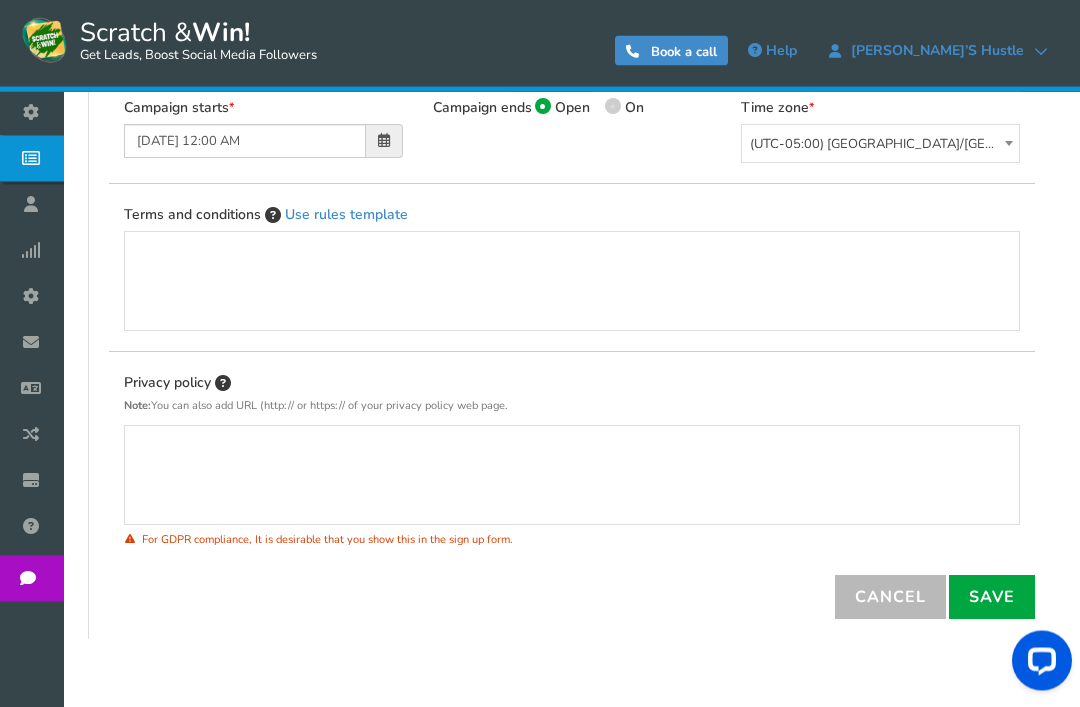 click on "Save" at bounding box center (992, 598) 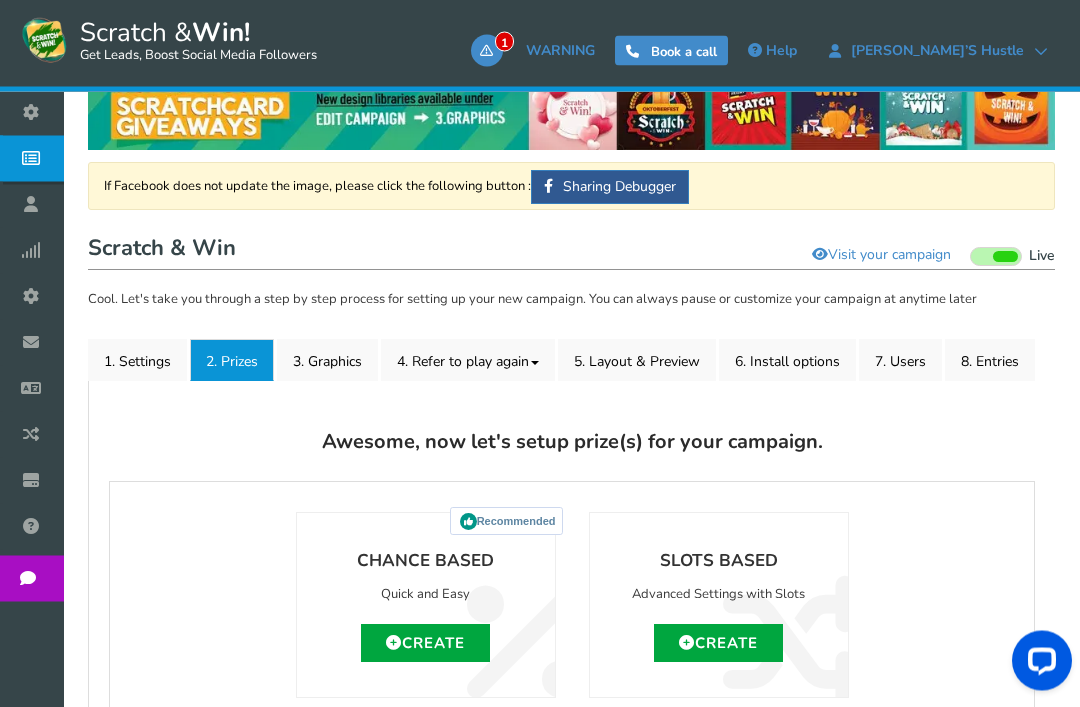 scroll, scrollTop: 182, scrollLeft: 0, axis: vertical 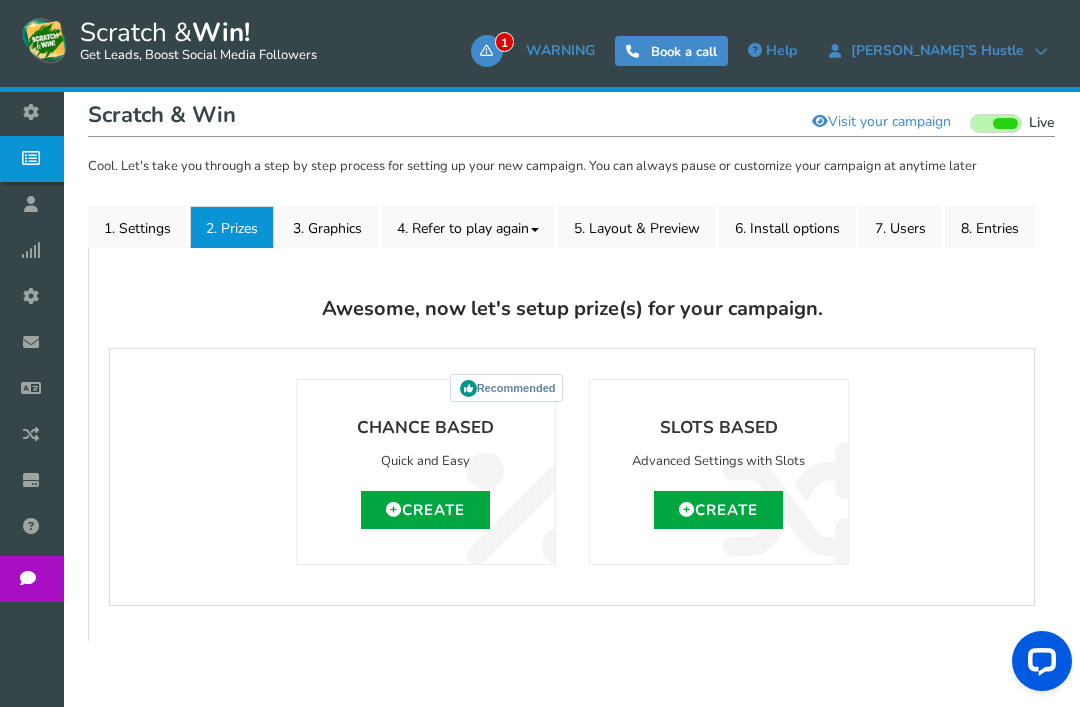 click on "Create" at bounding box center (425, 510) 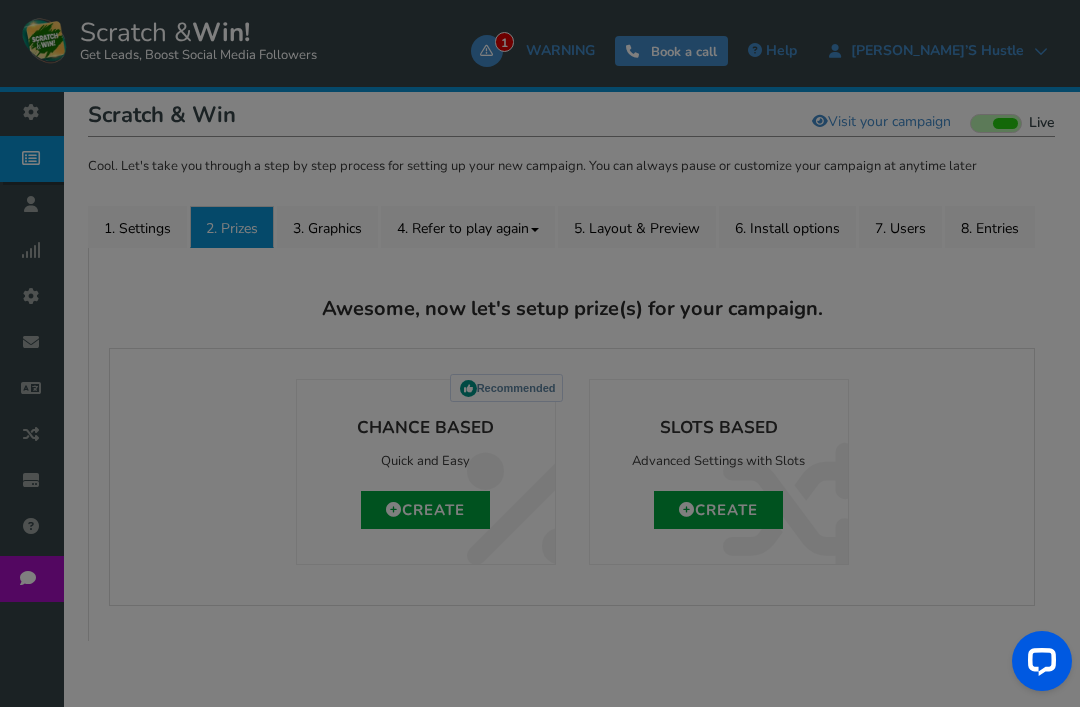 type on "0" 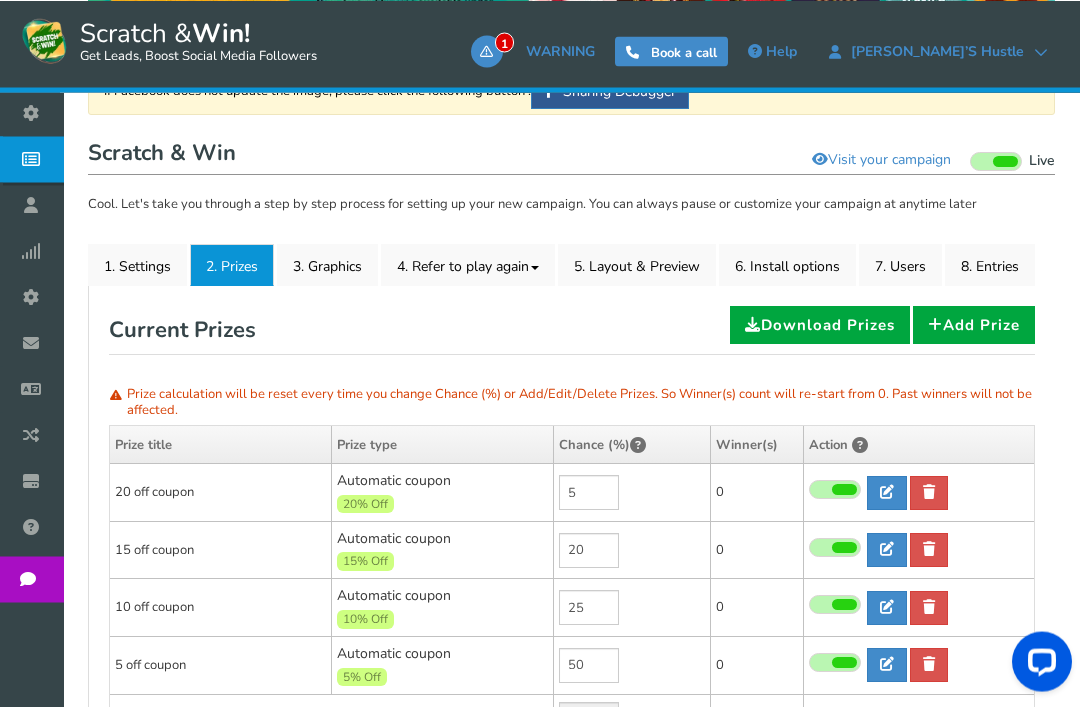 scroll, scrollTop: 103, scrollLeft: 0, axis: vertical 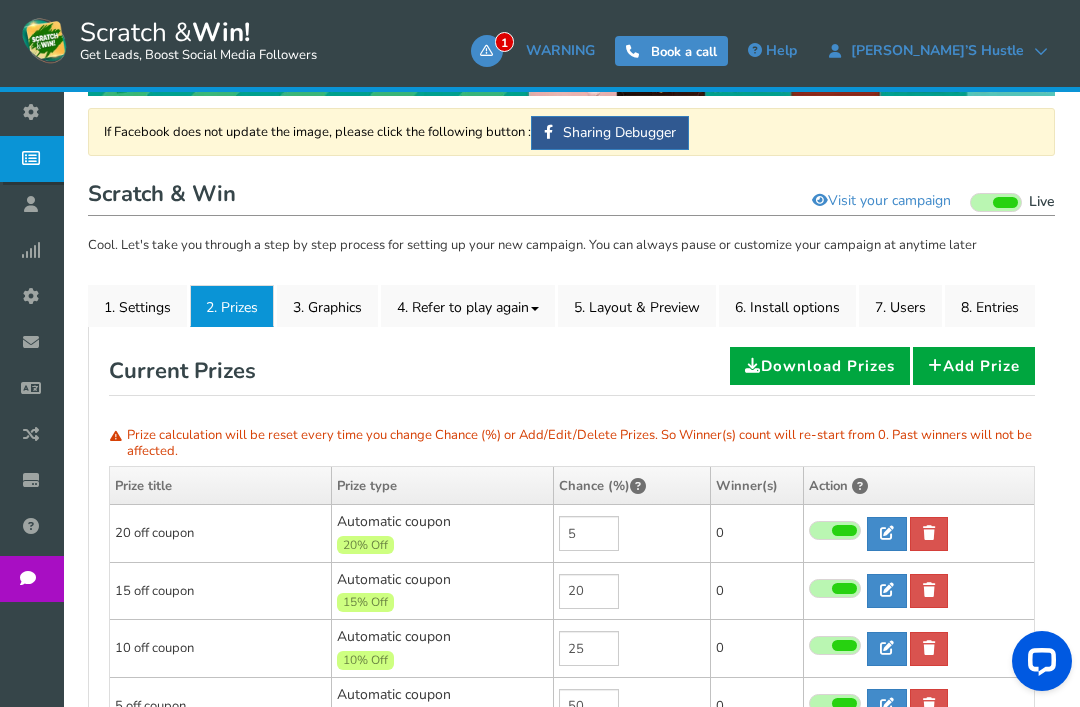 click on "3. Graphics" at bounding box center (327, 306) 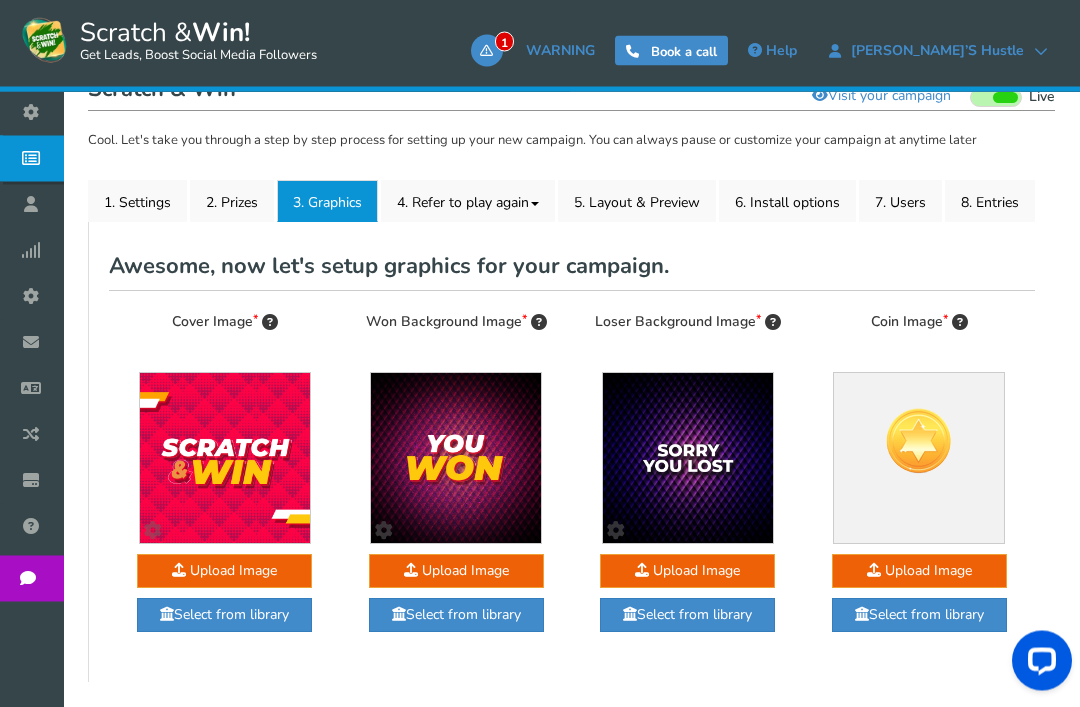scroll, scrollTop: 209, scrollLeft: 0, axis: vertical 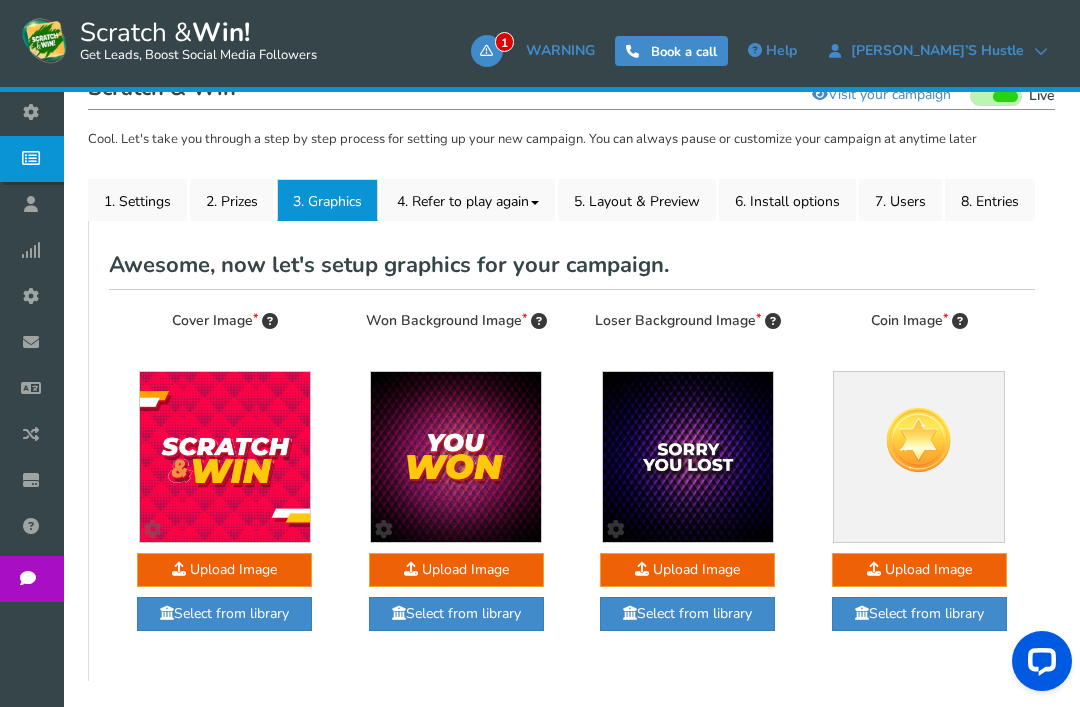 click on "4. Refer to play again" at bounding box center [468, 200] 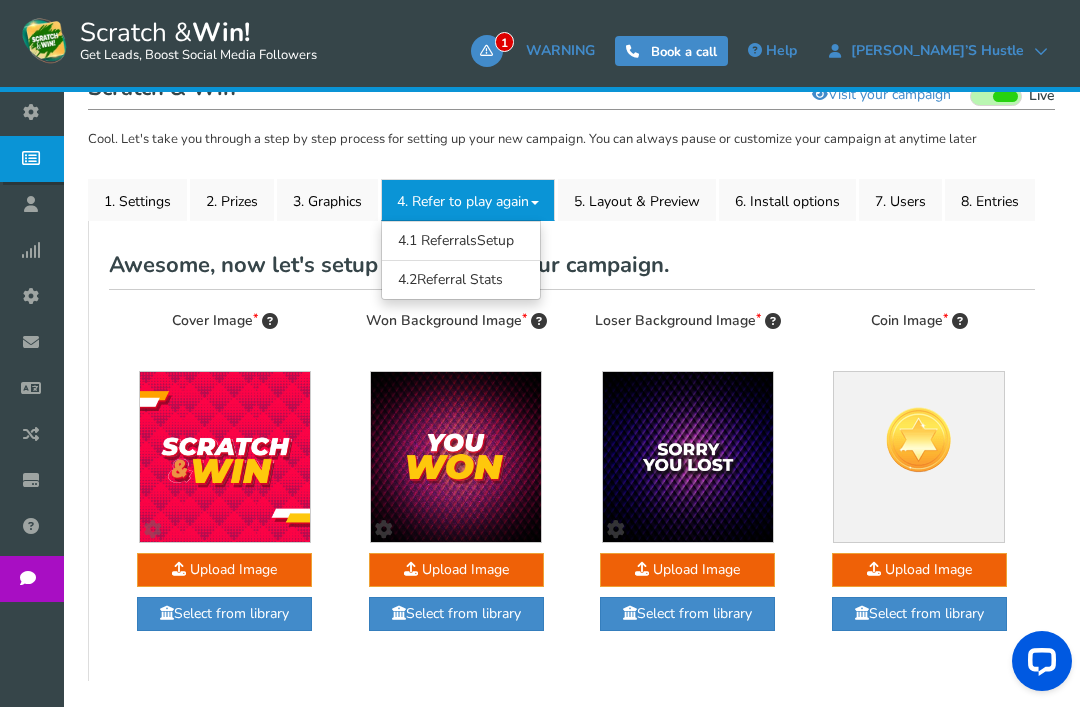 click on "Users" at bounding box center [36, 205] 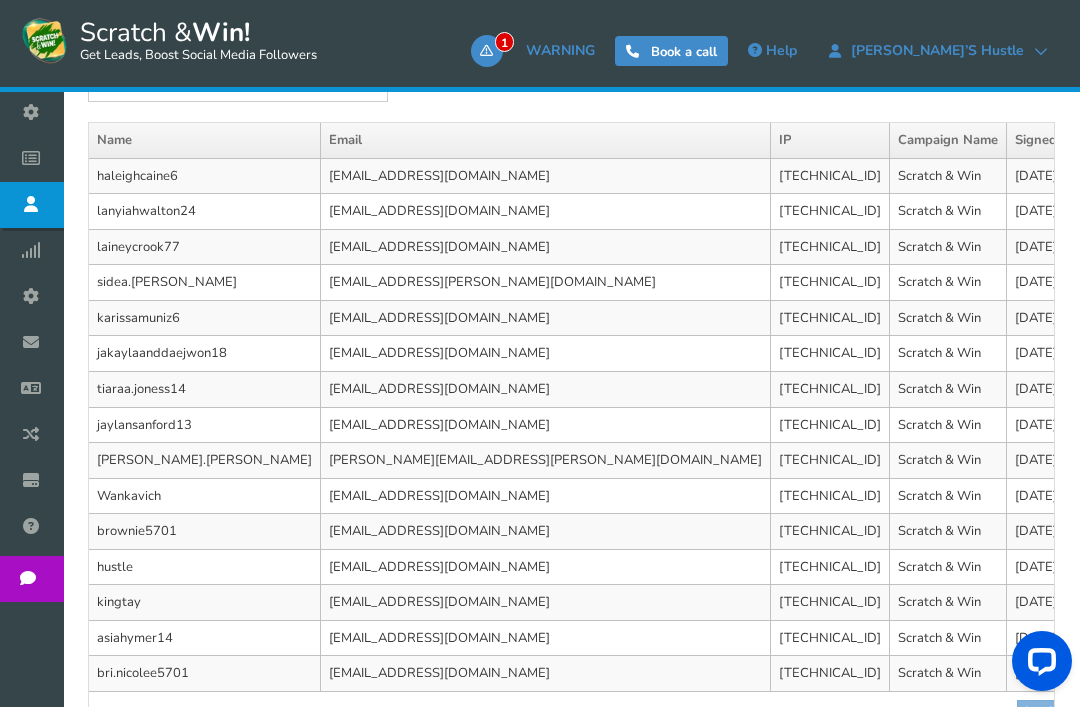scroll, scrollTop: 0, scrollLeft: 0, axis: both 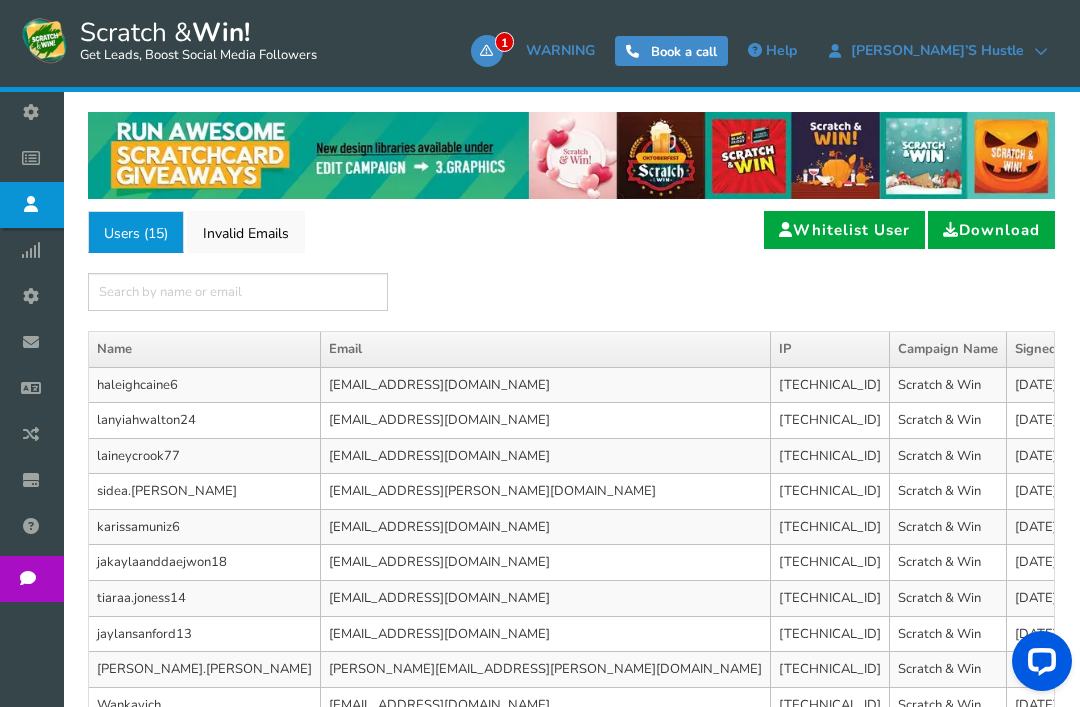 click at bounding box center [36, 158] 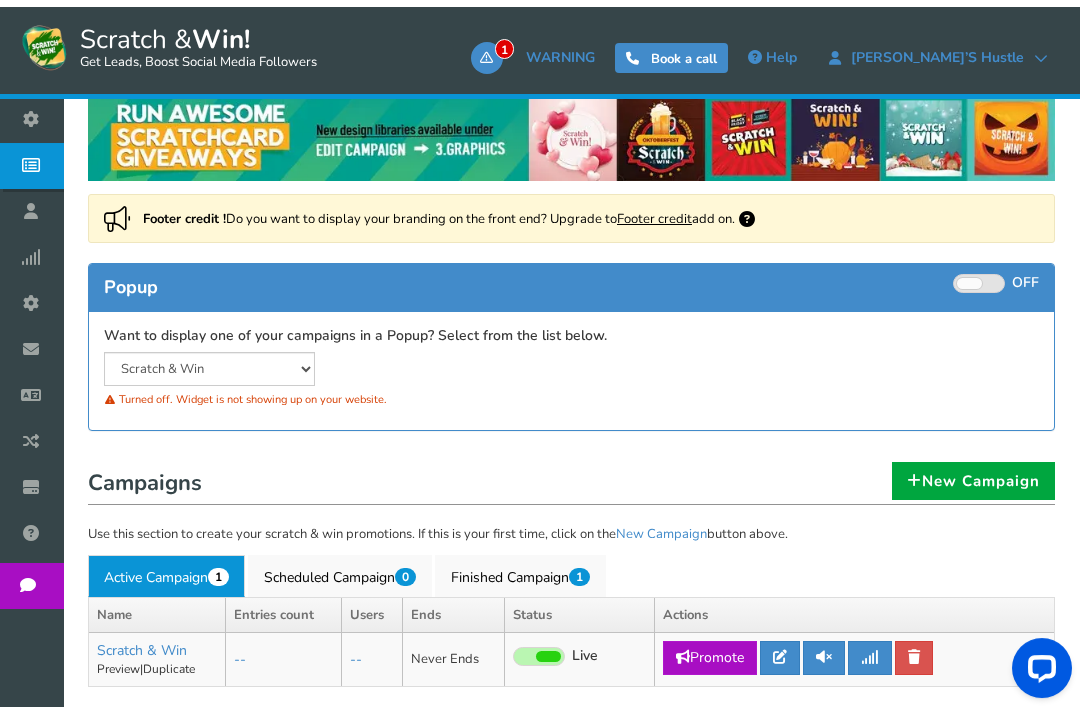 scroll, scrollTop: 0, scrollLeft: 0, axis: both 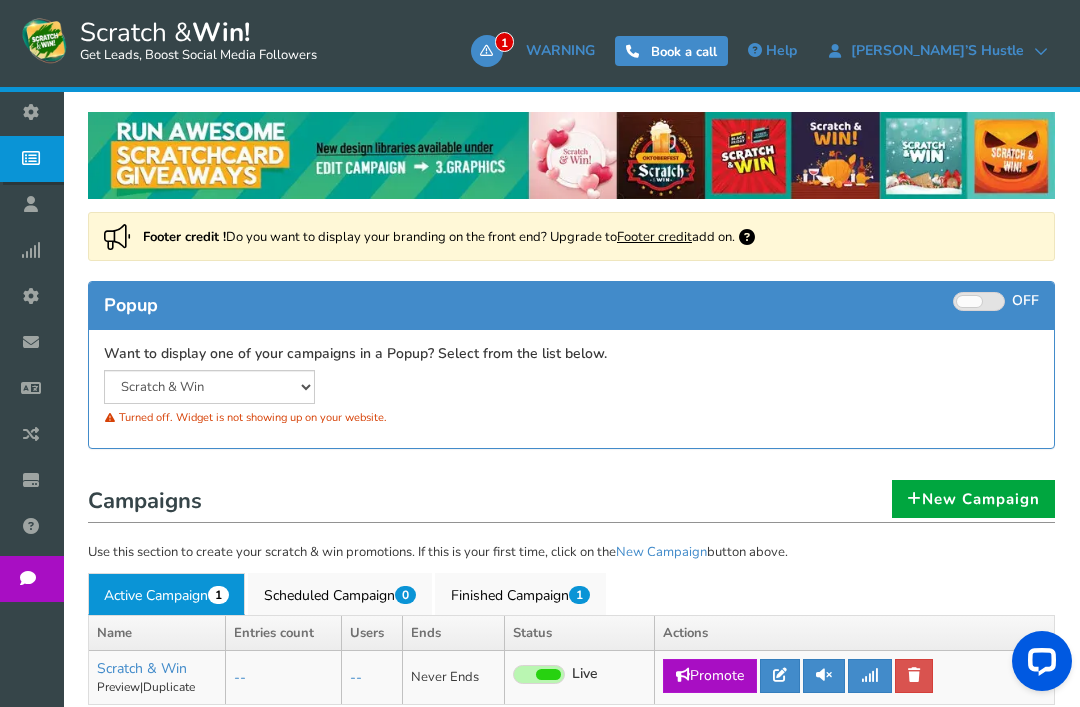 click at bounding box center [36, 158] 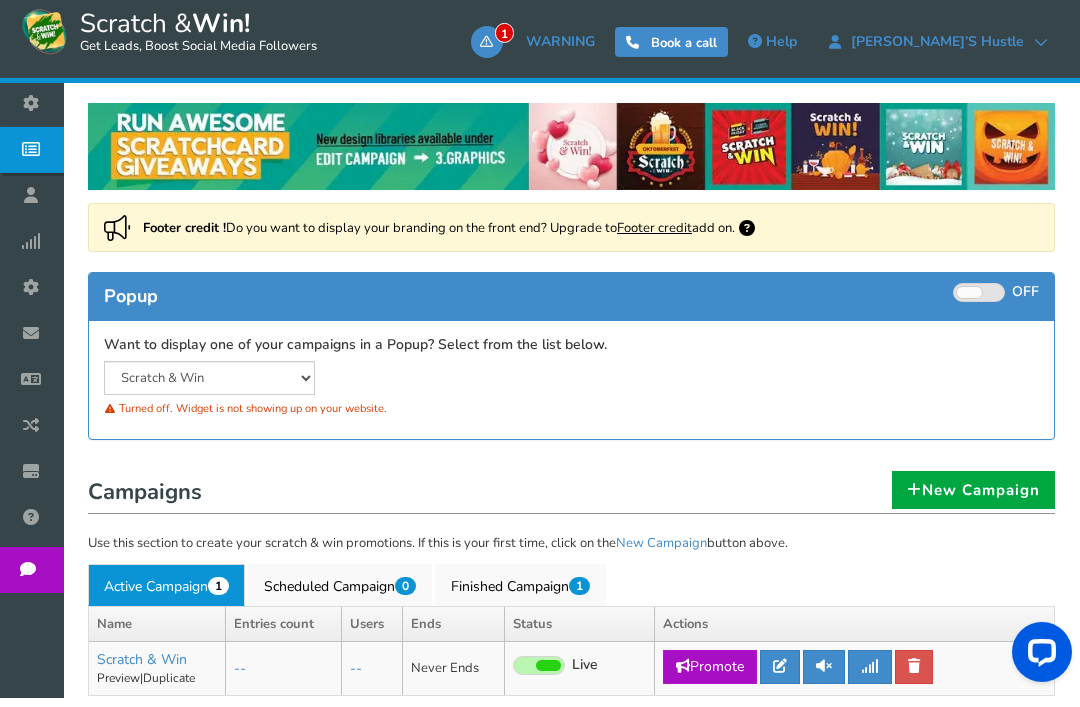 scroll, scrollTop: 80, scrollLeft: 0, axis: vertical 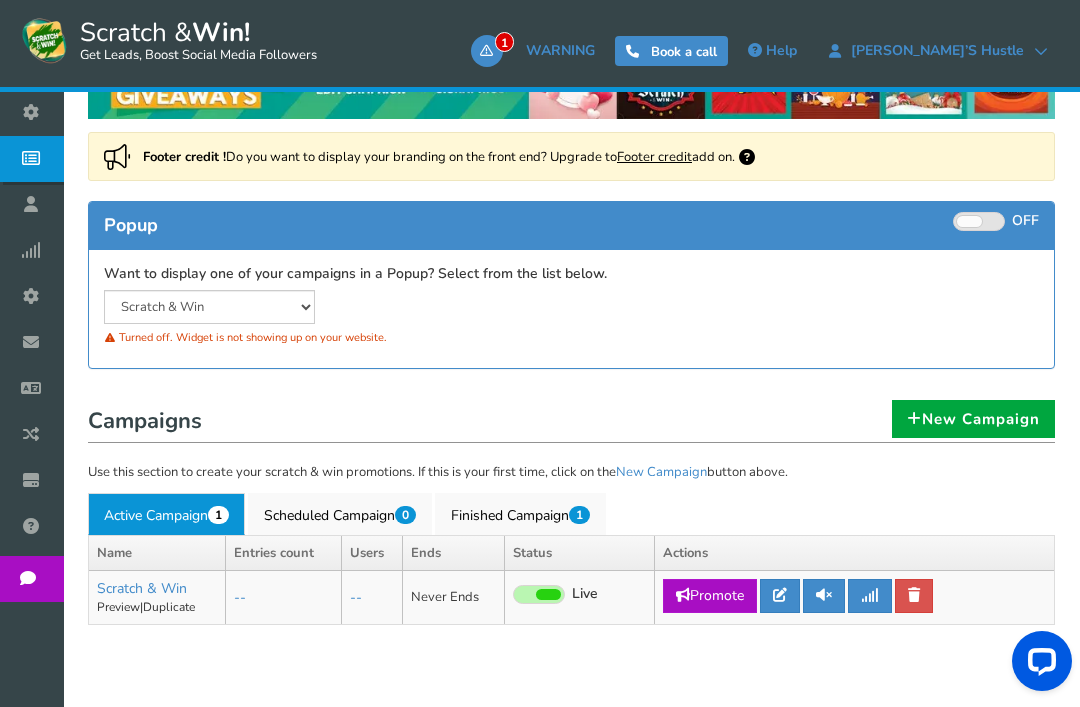 click on "Live
Paused" at bounding box center [579, 598] 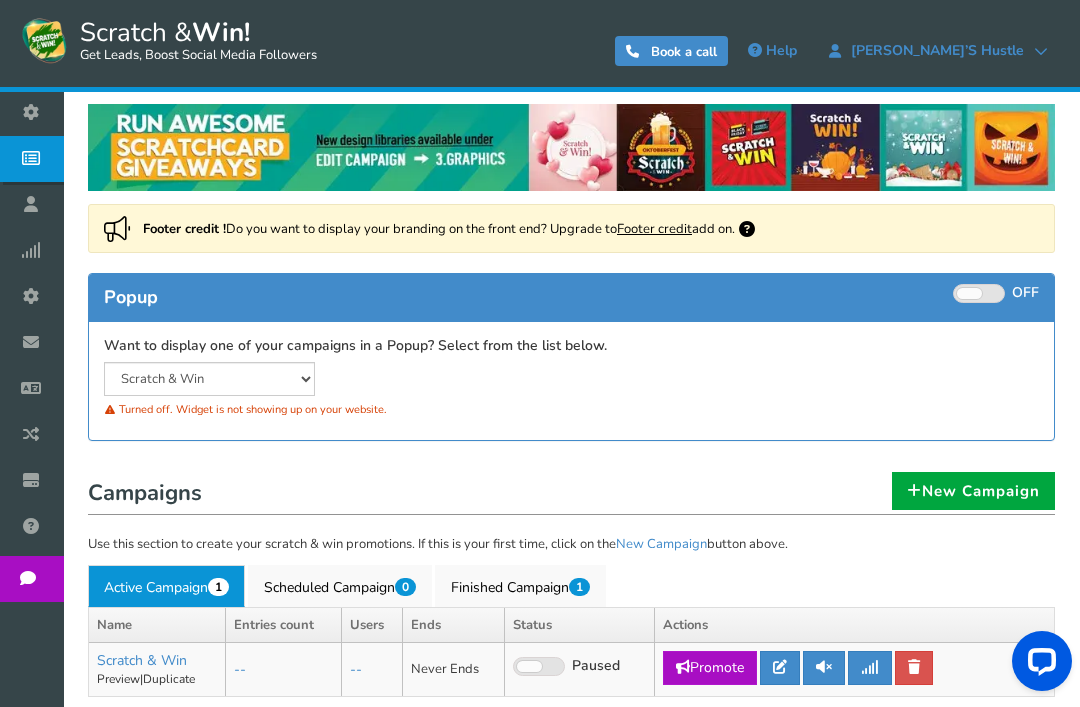 scroll, scrollTop: 0, scrollLeft: 0, axis: both 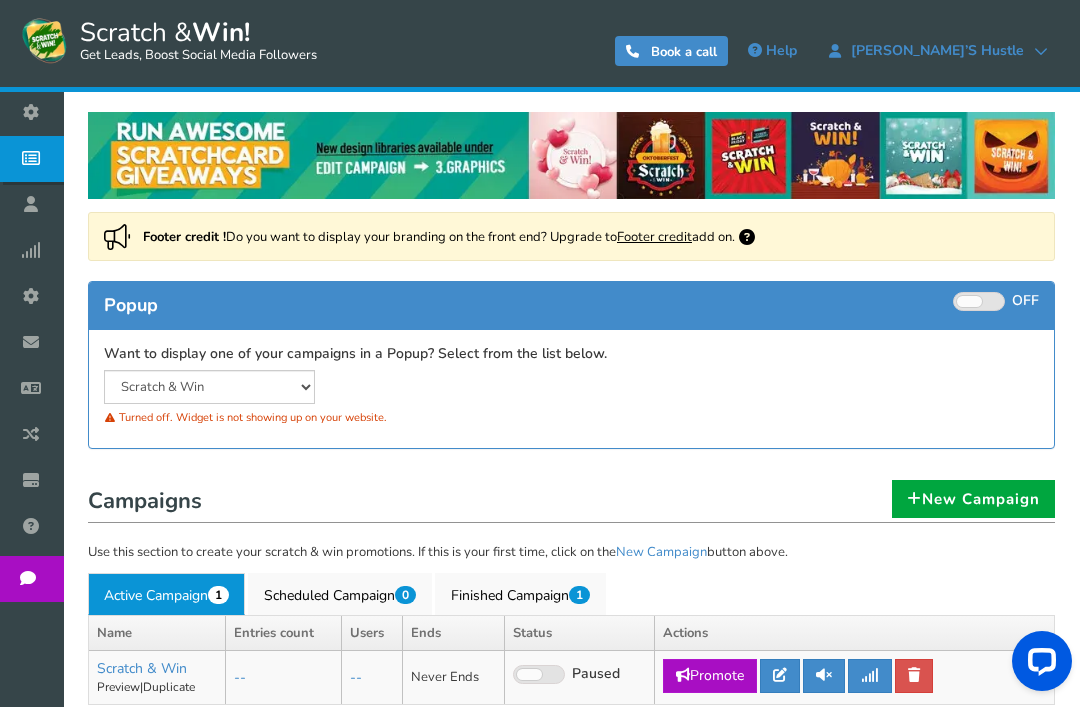 click on "Users" at bounding box center [36, 205] 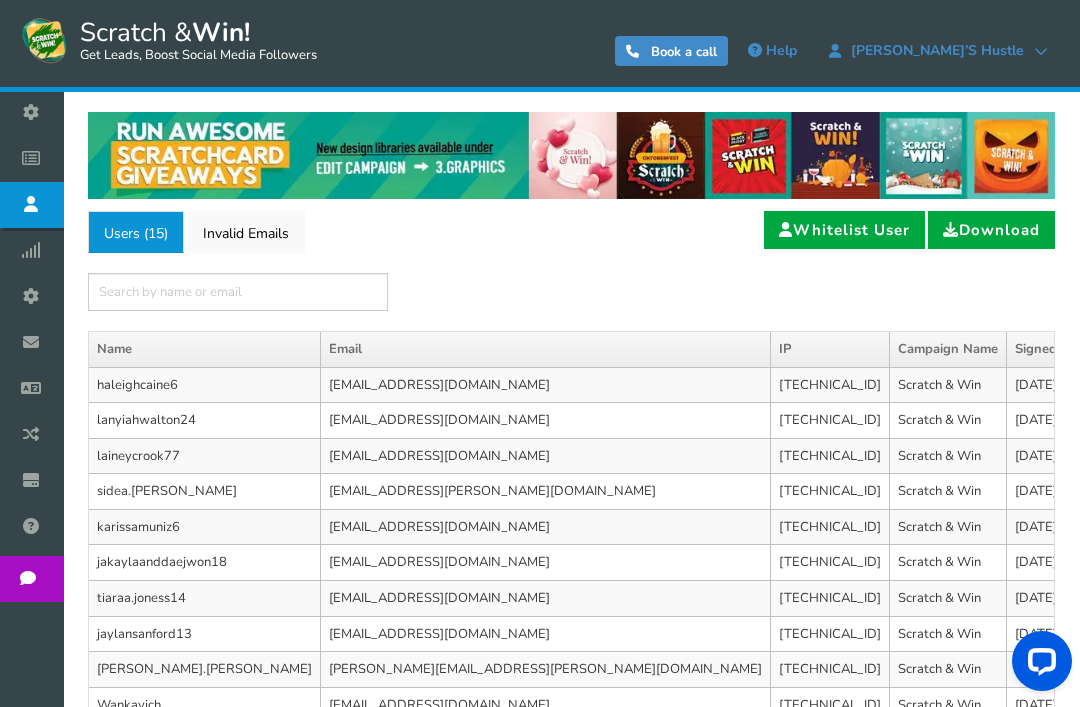 click at bounding box center [36, 158] 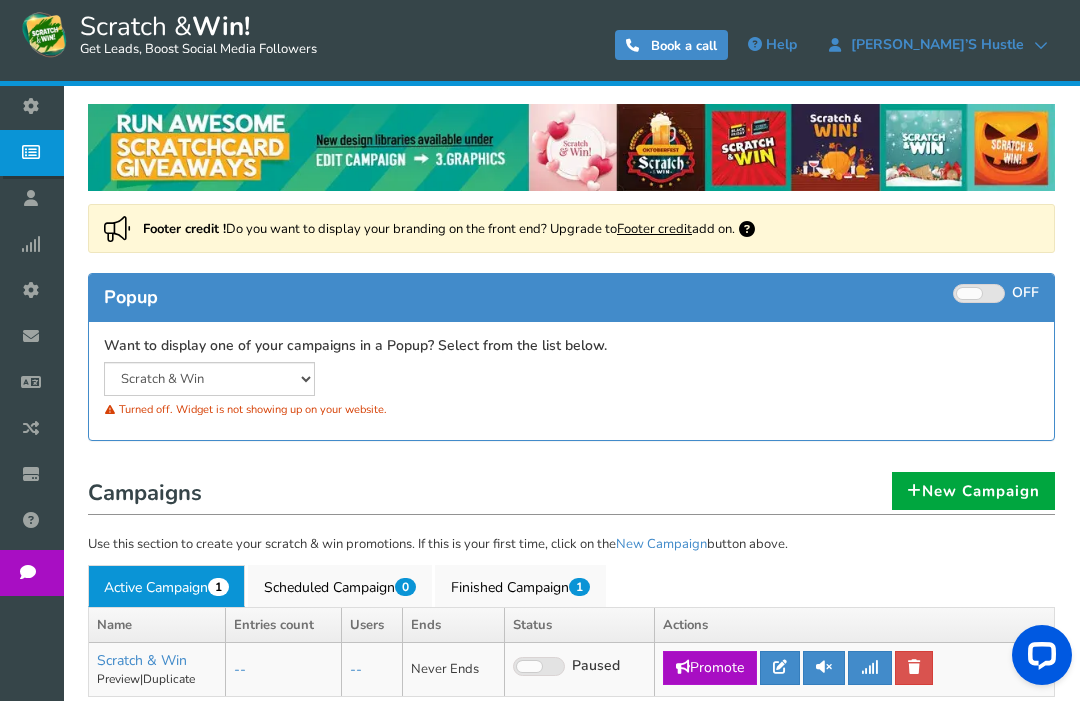 scroll, scrollTop: 0, scrollLeft: 0, axis: both 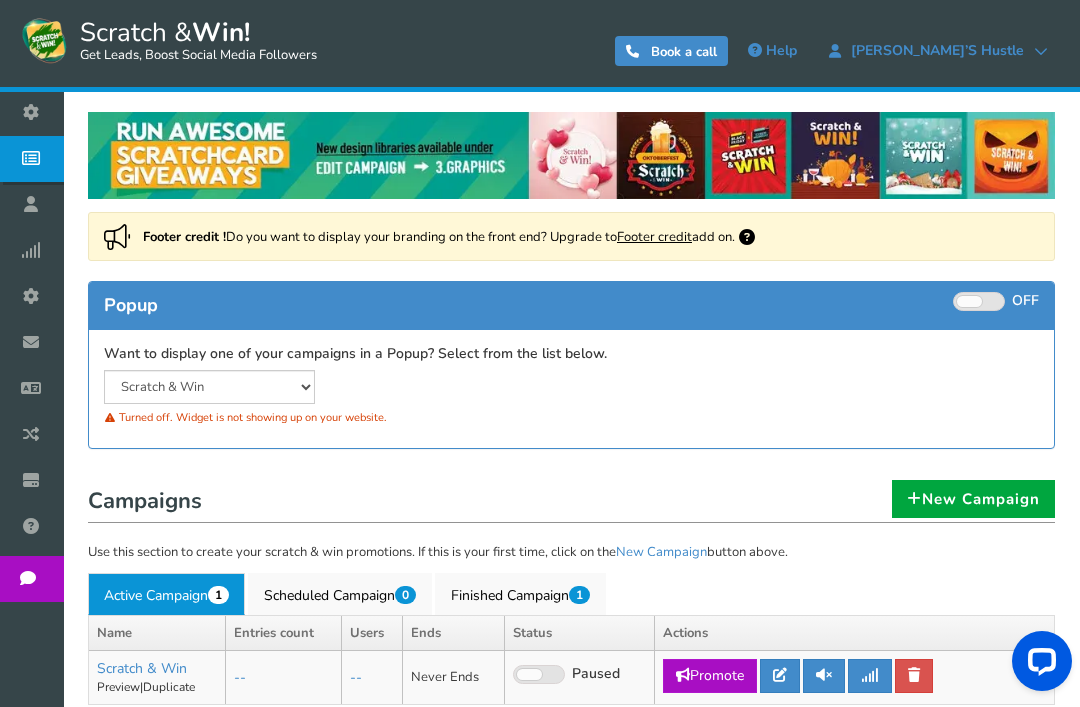 click at bounding box center [36, 204] 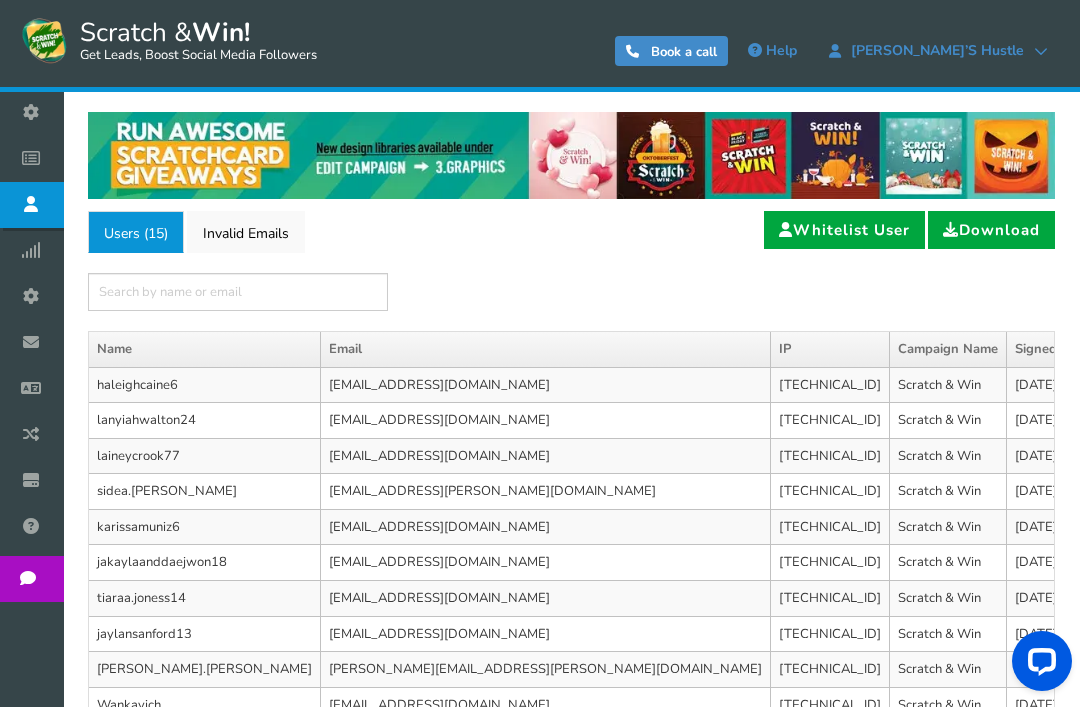 click at bounding box center (36, 158) 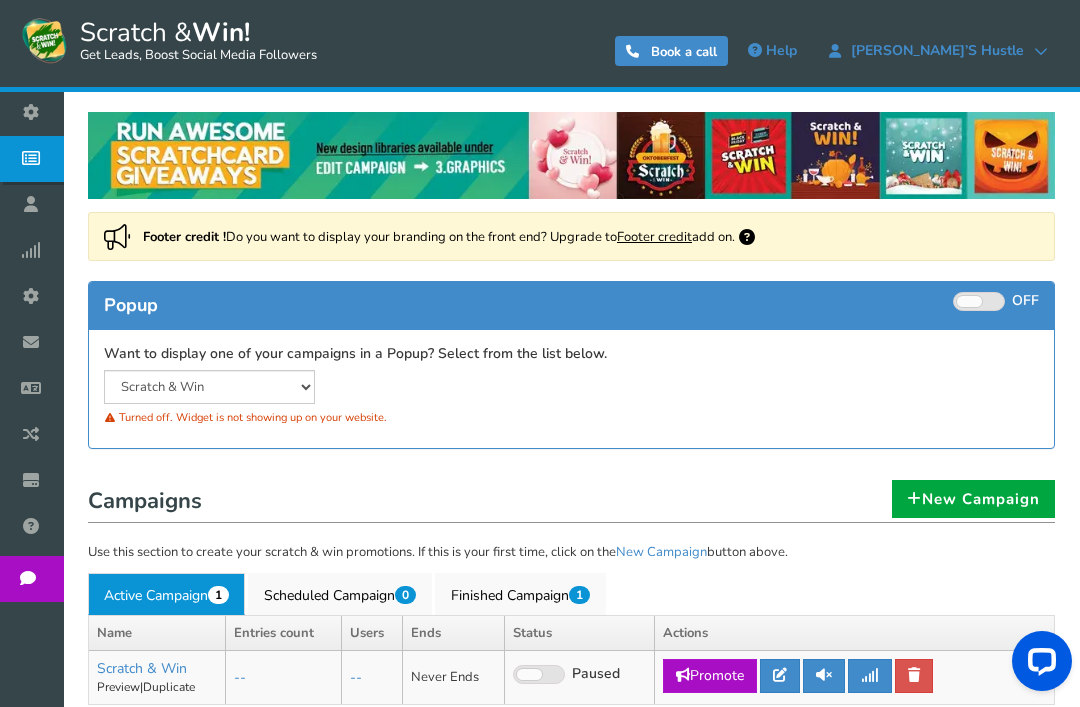 click at bounding box center [36, 112] 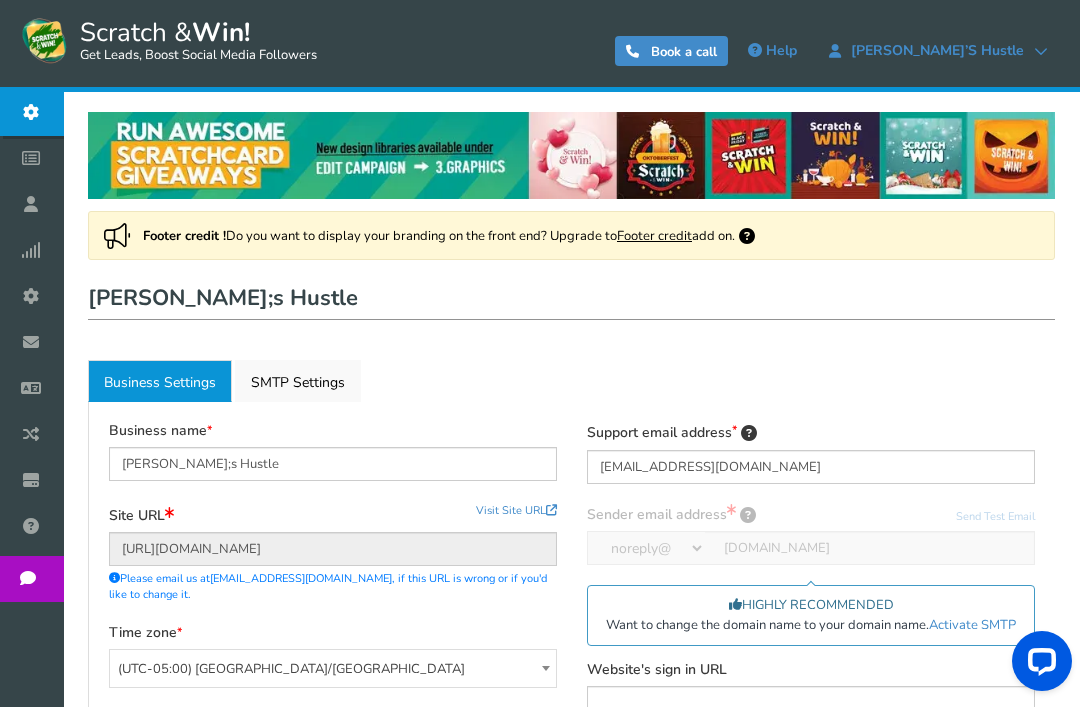 click on "Business Settings
Active SMTP Settings" at bounding box center (571, 381) 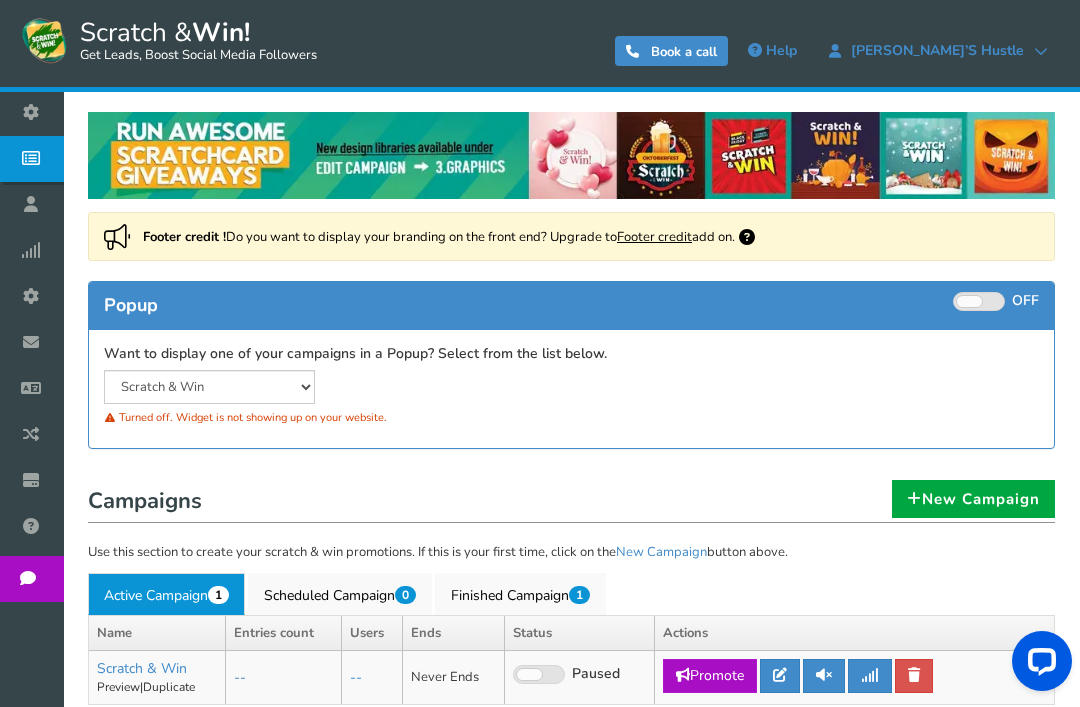 click on "Business settings" at bounding box center (36, 113) 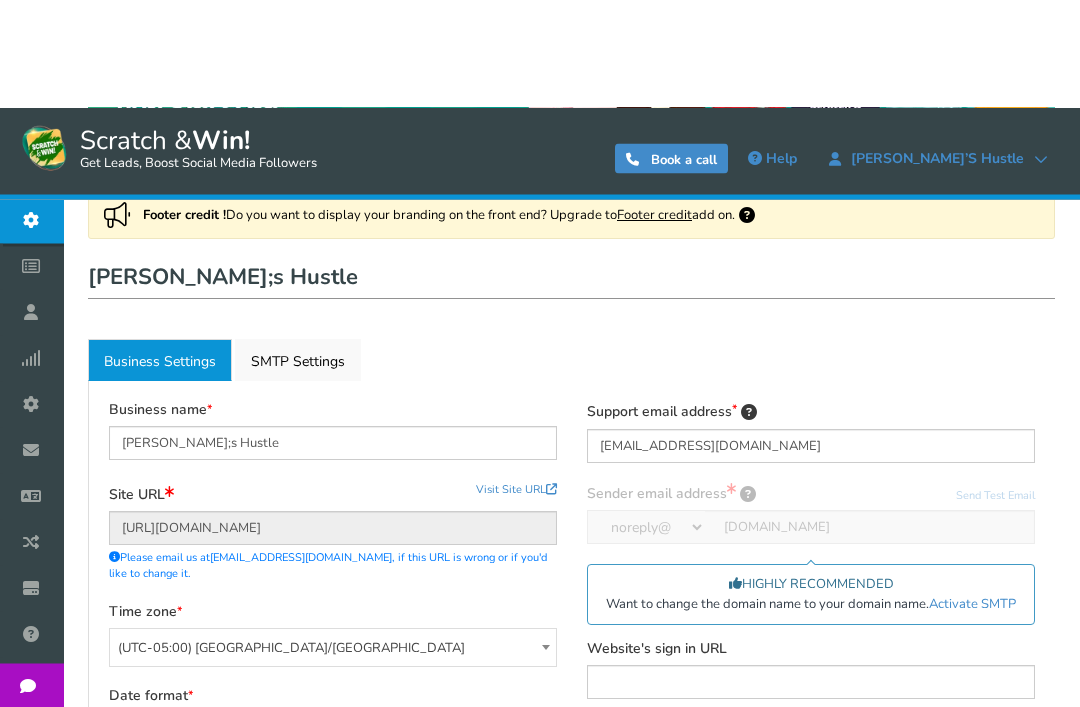 scroll, scrollTop: 0, scrollLeft: 0, axis: both 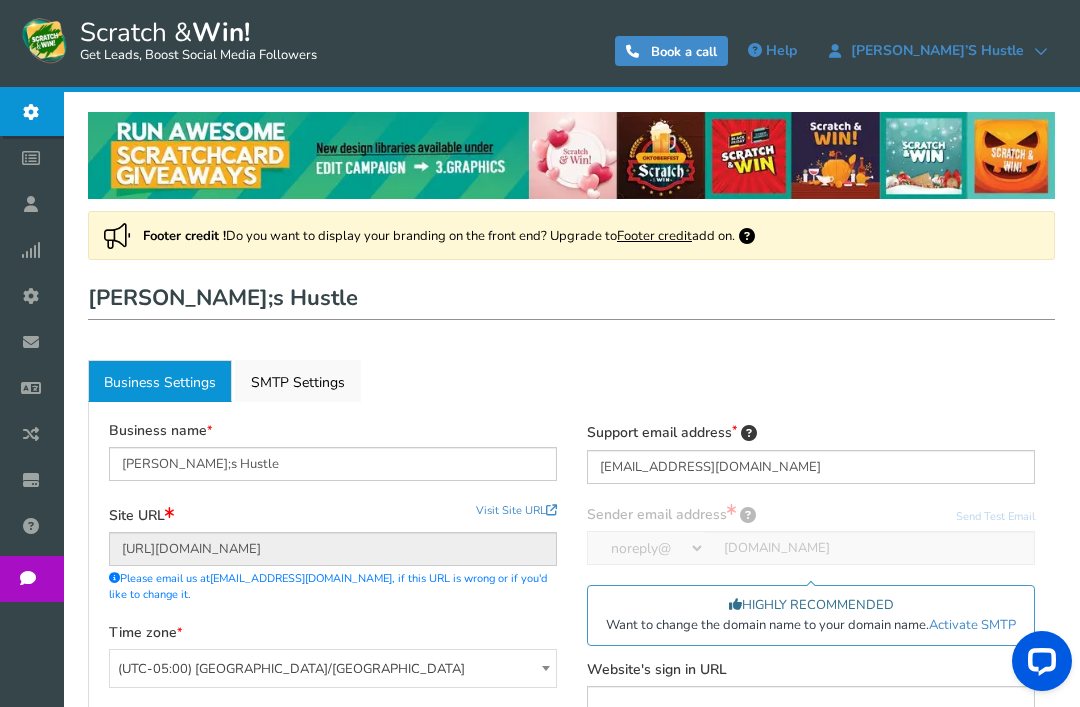 click on "Campaigns" at bounding box center [36, 159] 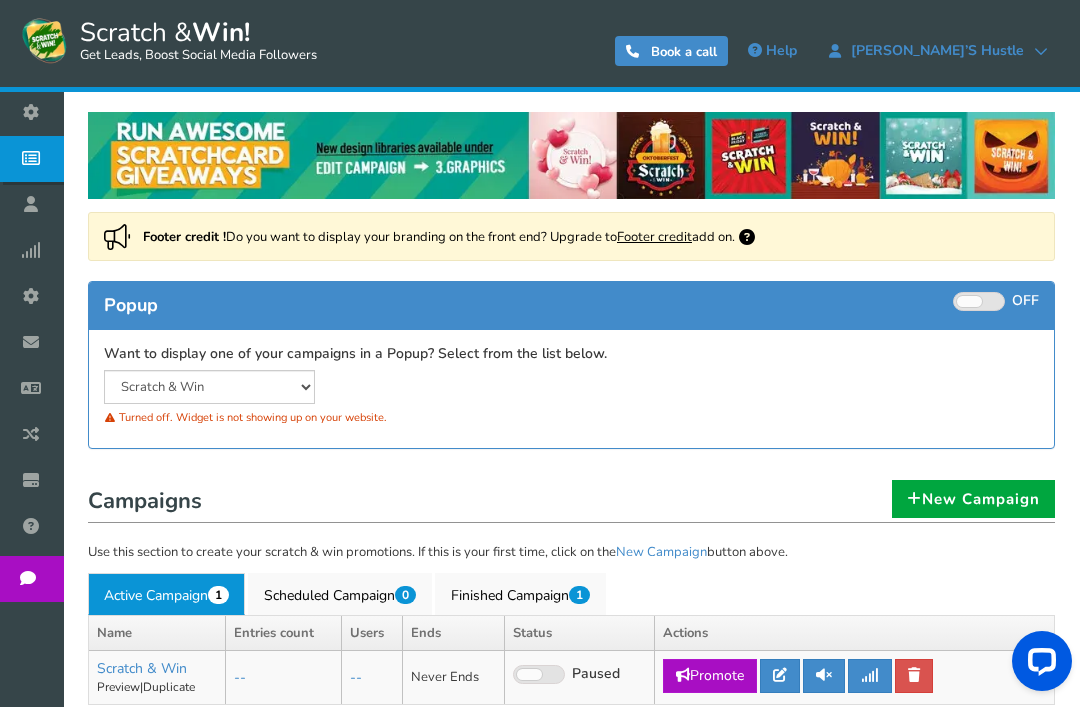 click on "Users" at bounding box center (36, 205) 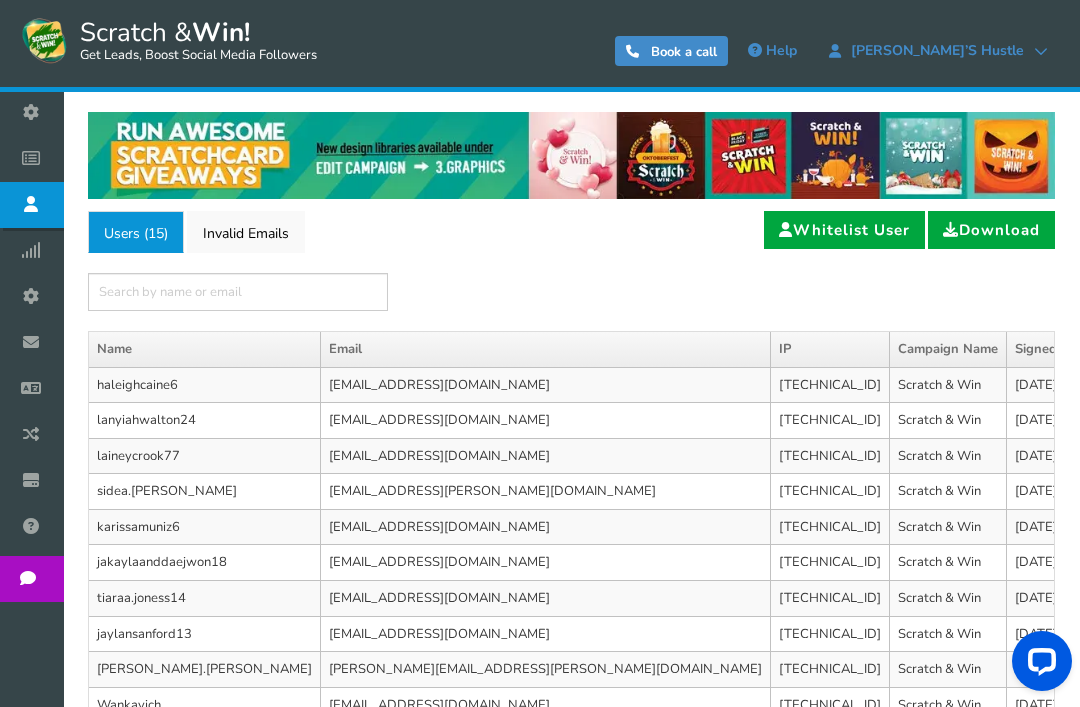 click on "Widget" at bounding box center [36, 297] 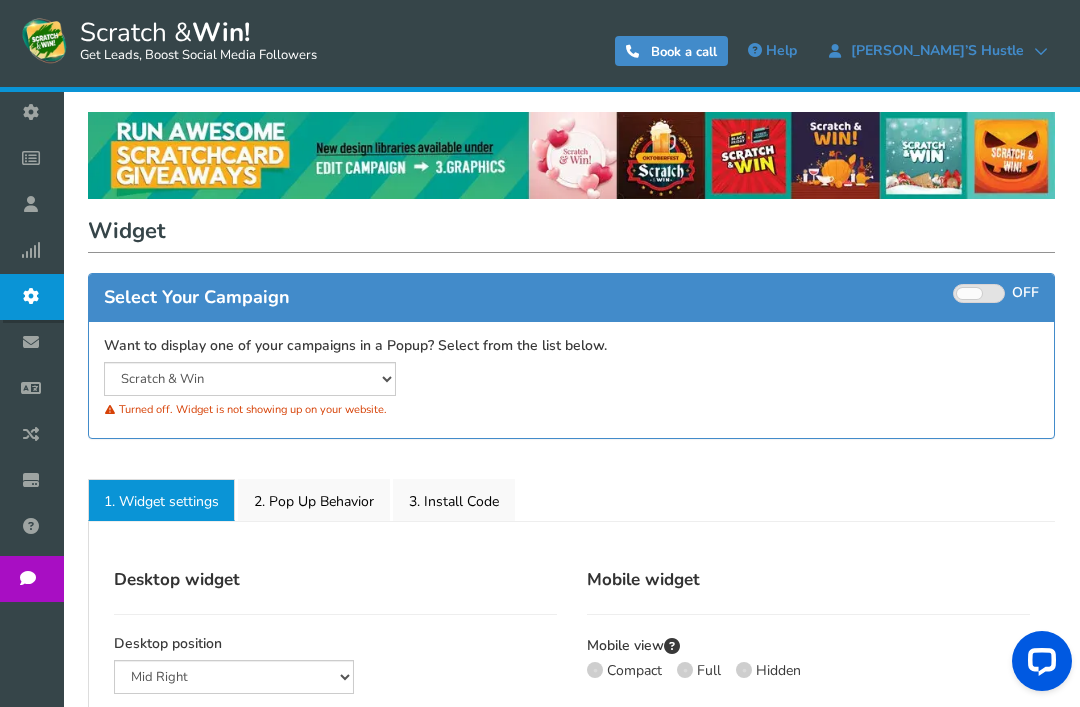 select on "mid-bottom-bar" 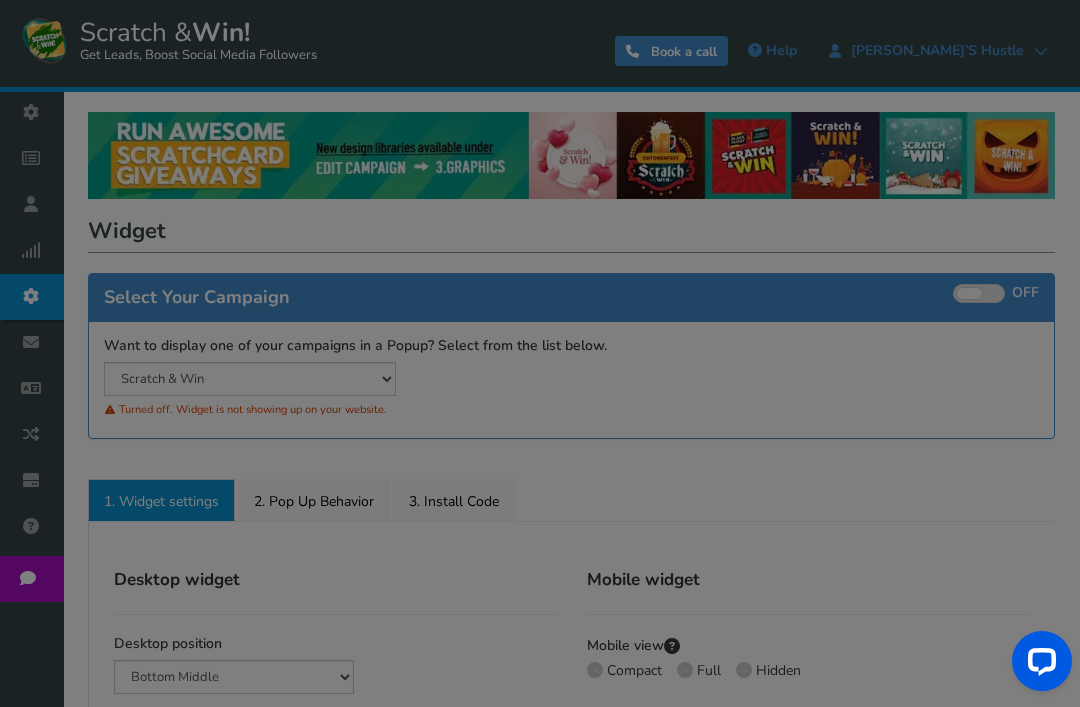 radio on "true" 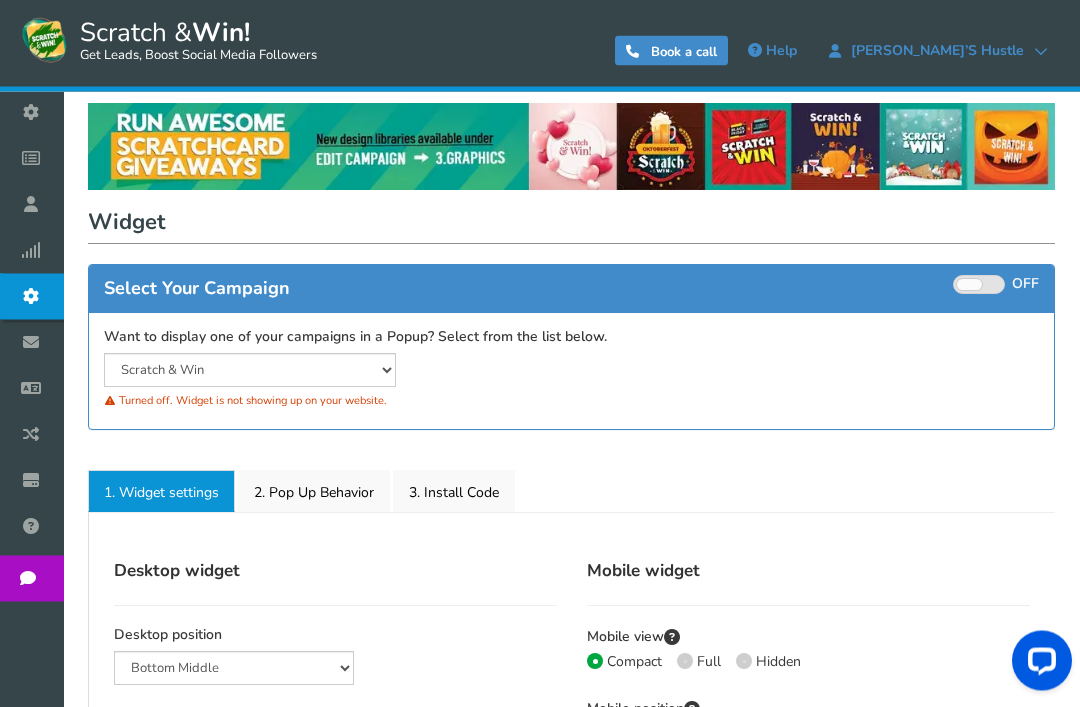 scroll, scrollTop: 0, scrollLeft: 0, axis: both 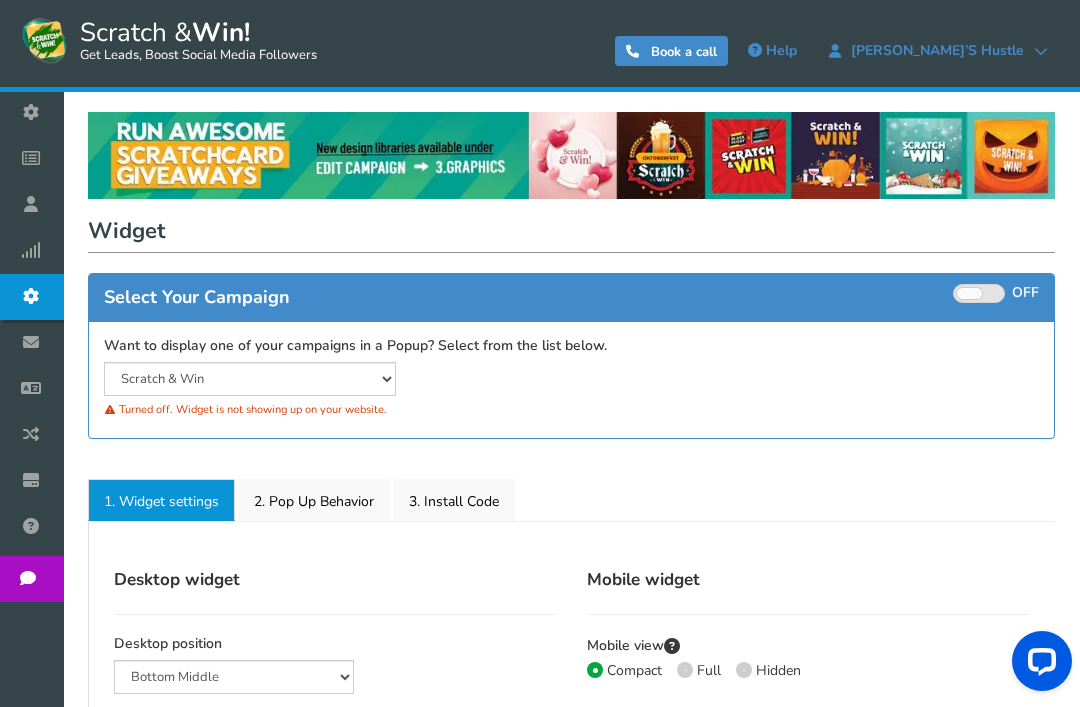 click at bounding box center (36, 342) 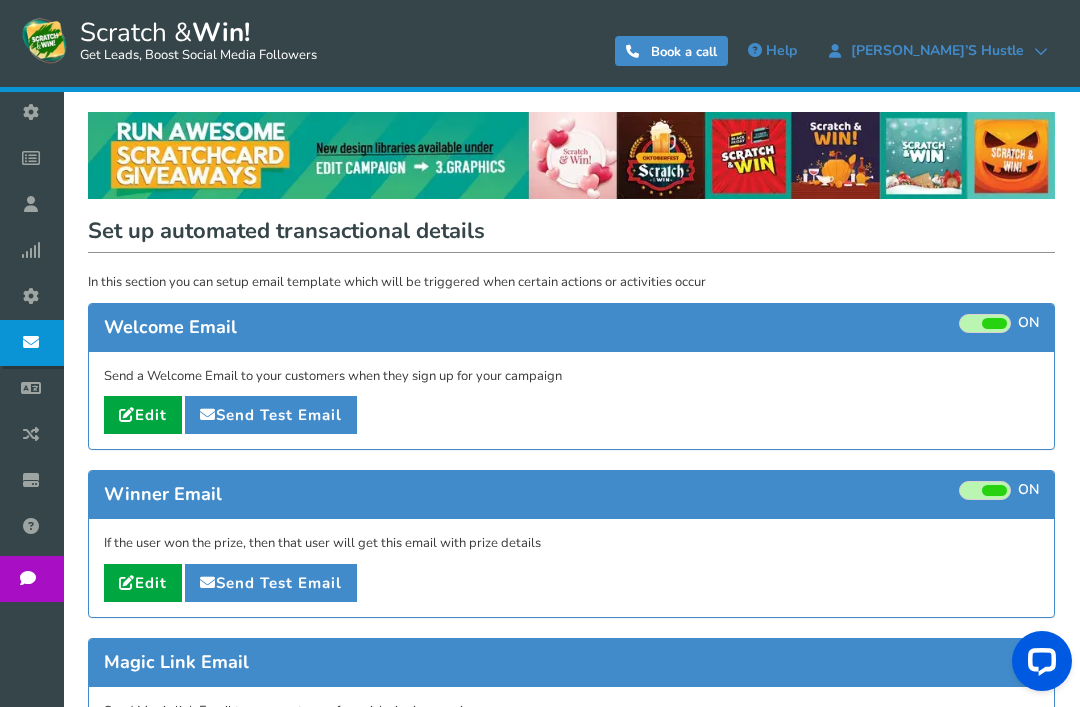 click on "Campaigns" at bounding box center [36, 159] 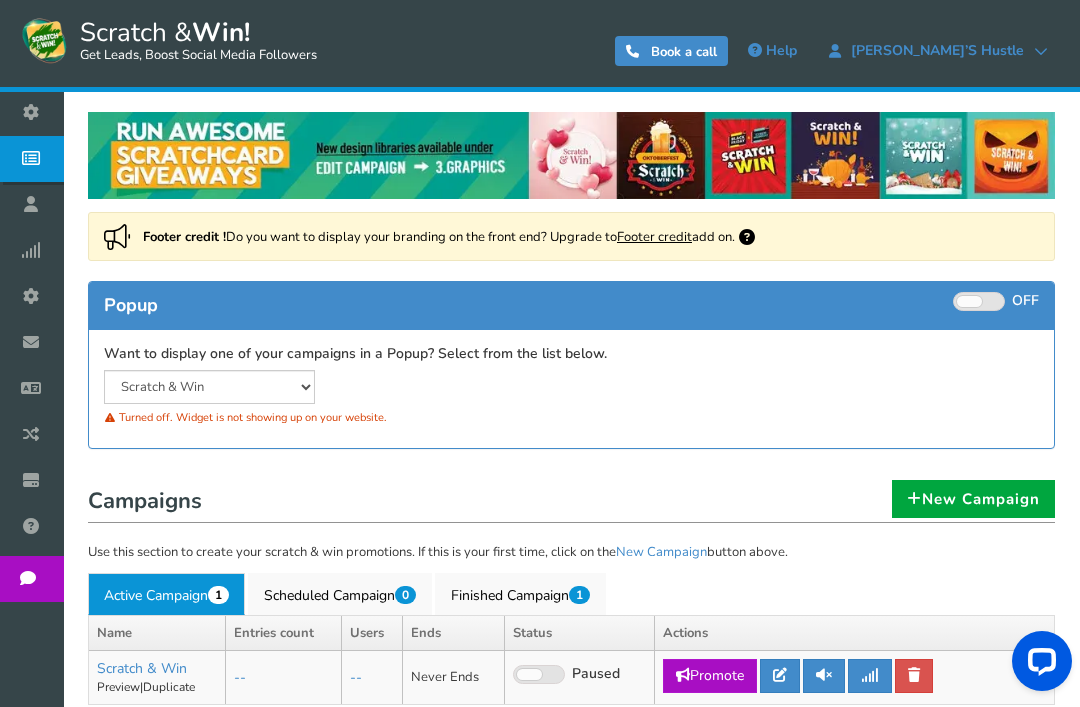 scroll, scrollTop: 0, scrollLeft: 0, axis: both 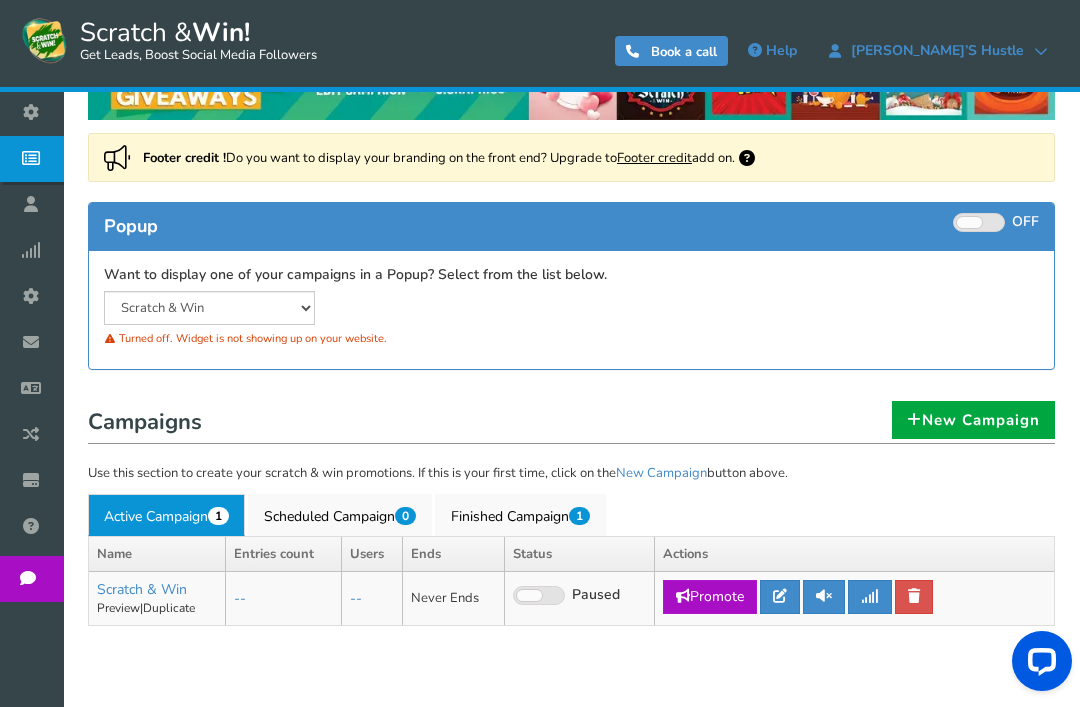 click on "Active Campaign  1" at bounding box center (166, 515) 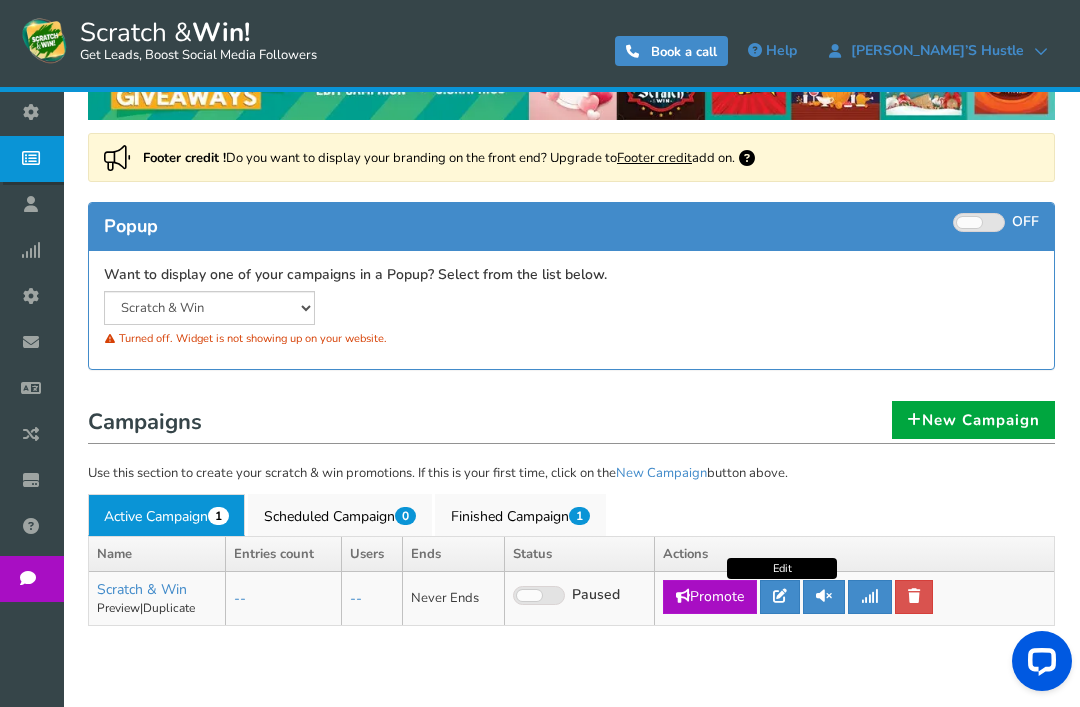 click at bounding box center (780, 596) 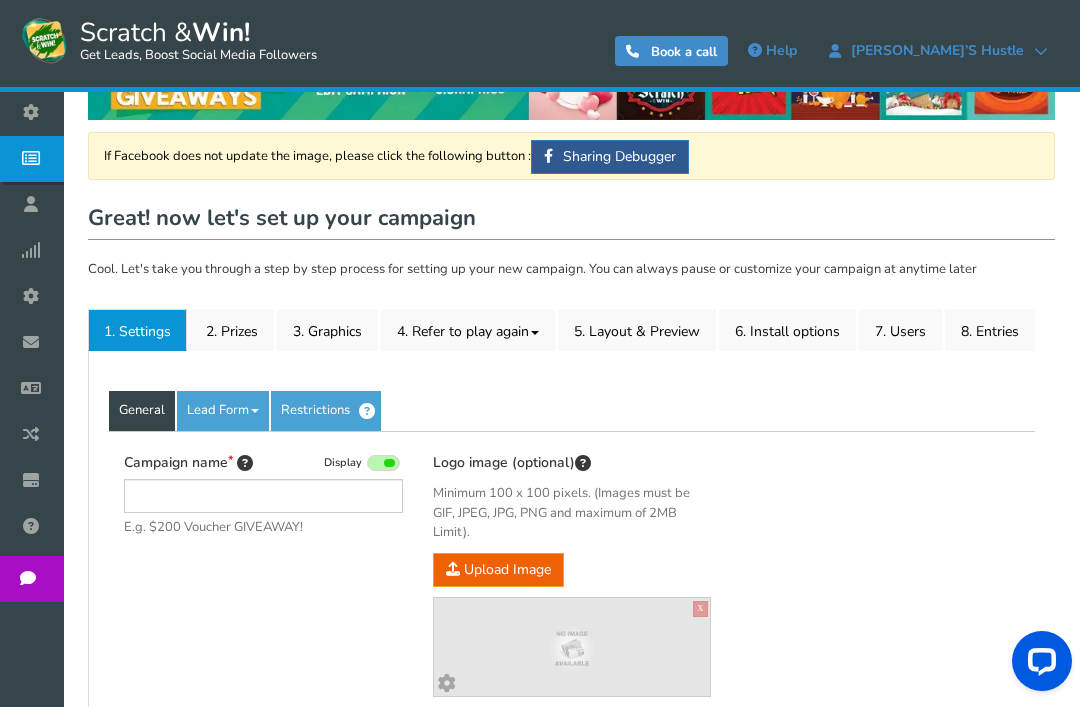 scroll, scrollTop: 0, scrollLeft: 0, axis: both 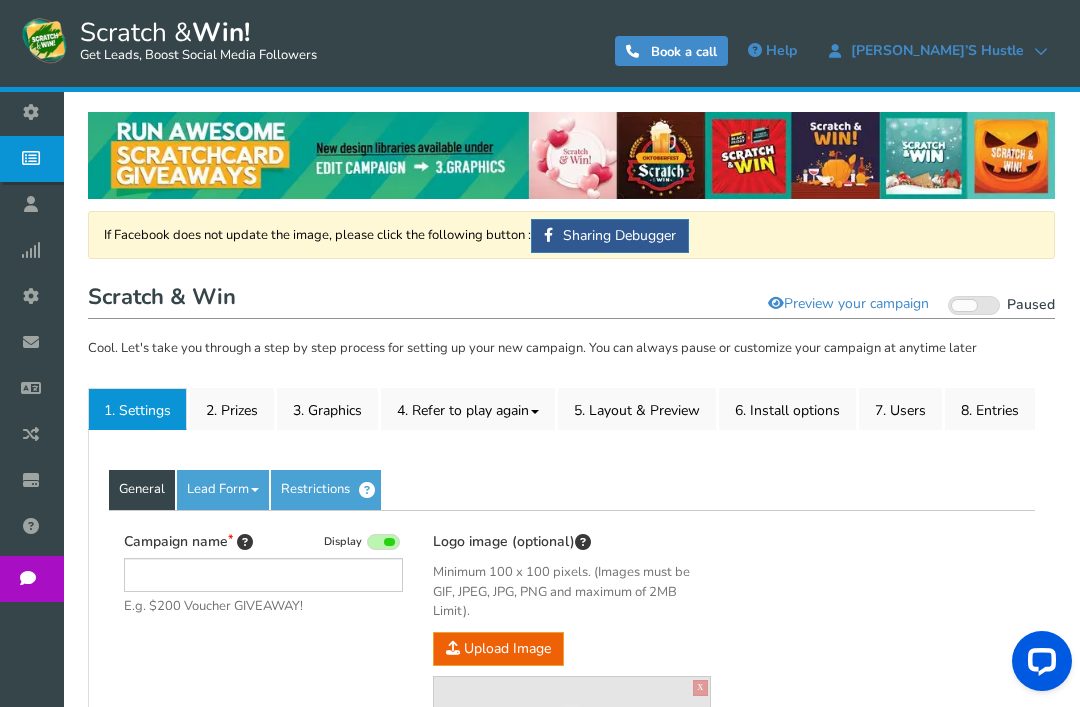 type on "Scratch & Win" 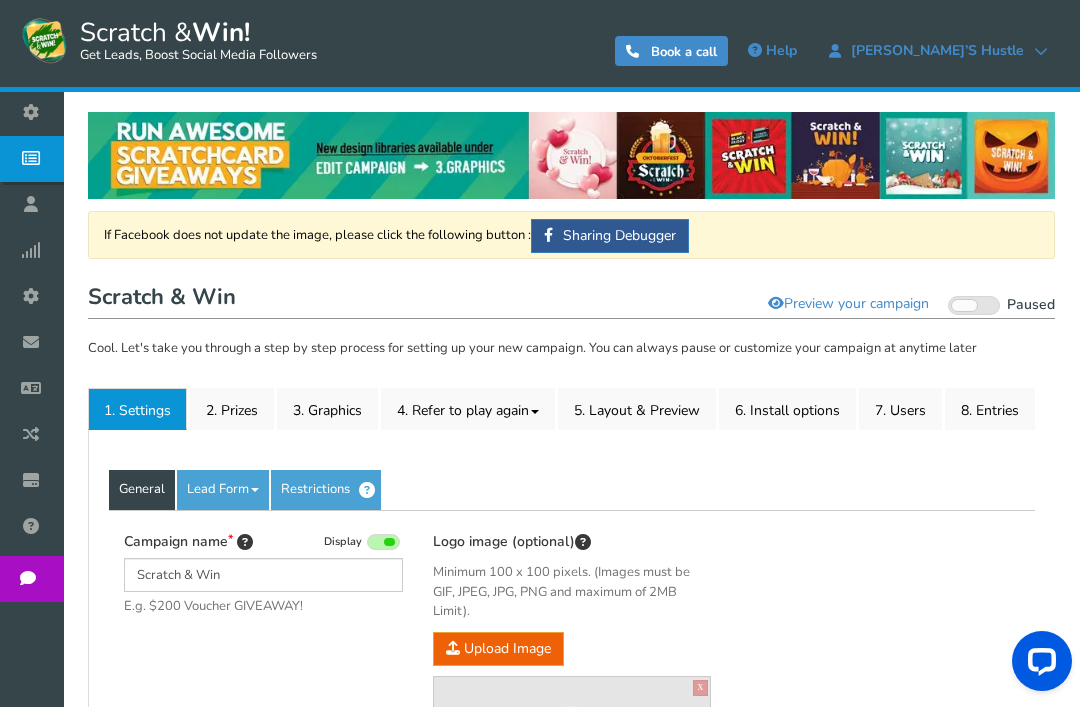 click on "6. Install options  New" at bounding box center (787, 409) 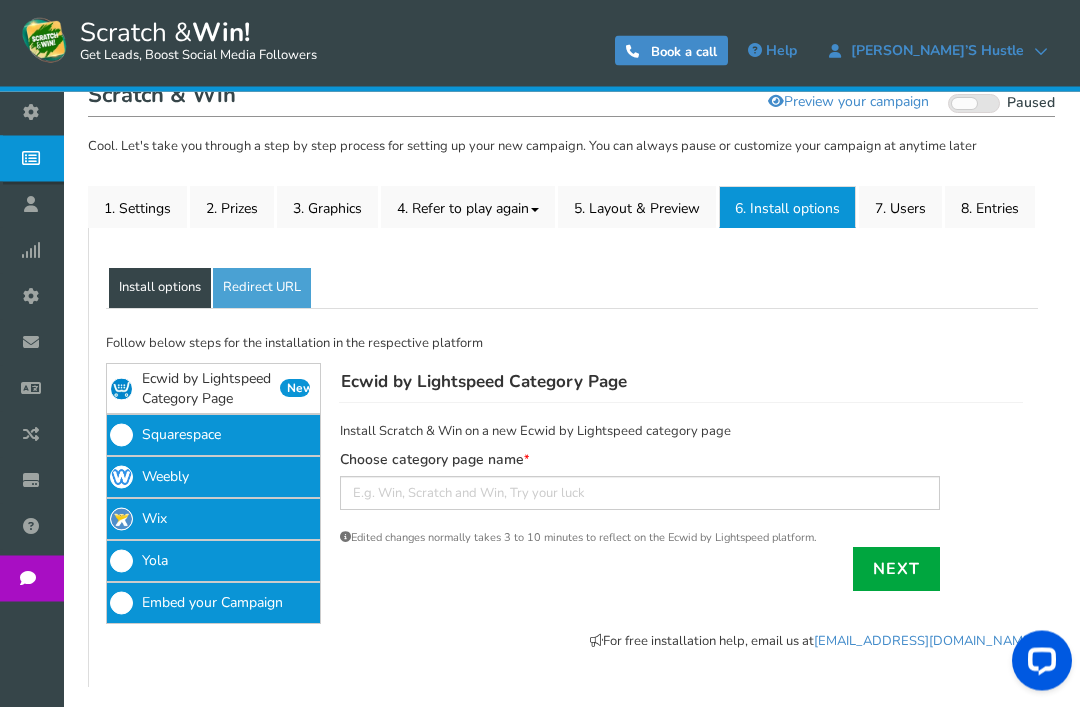 scroll, scrollTop: 246, scrollLeft: 0, axis: vertical 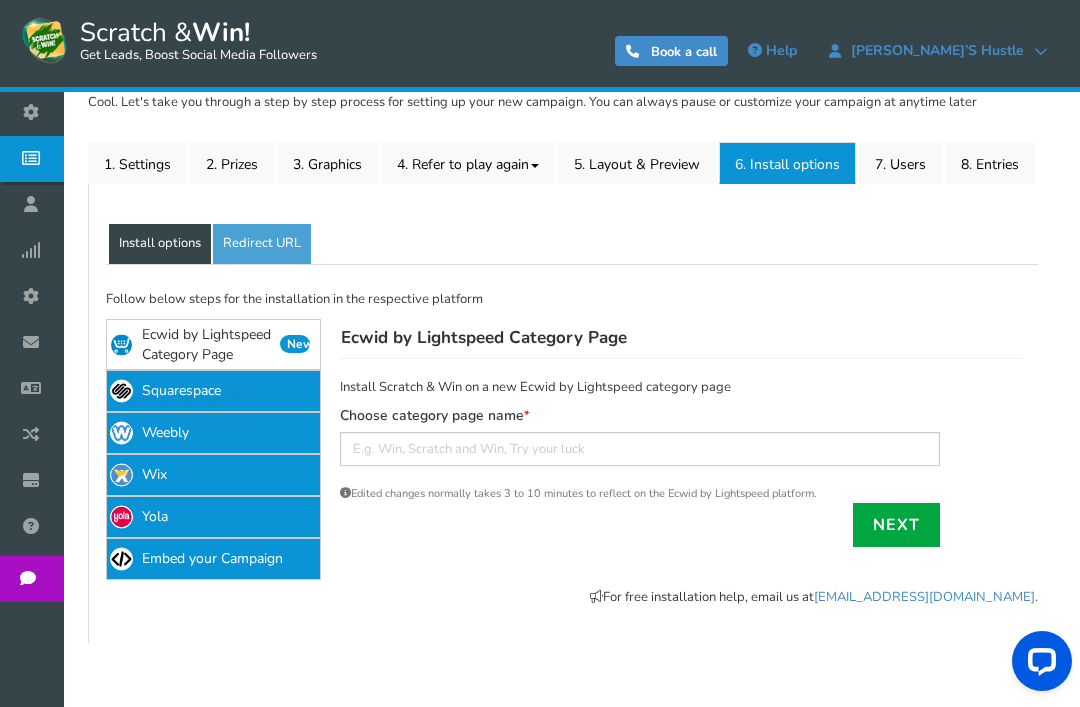 click on "Ecwid by Lightspeed Category Page  New" at bounding box center [213, 344] 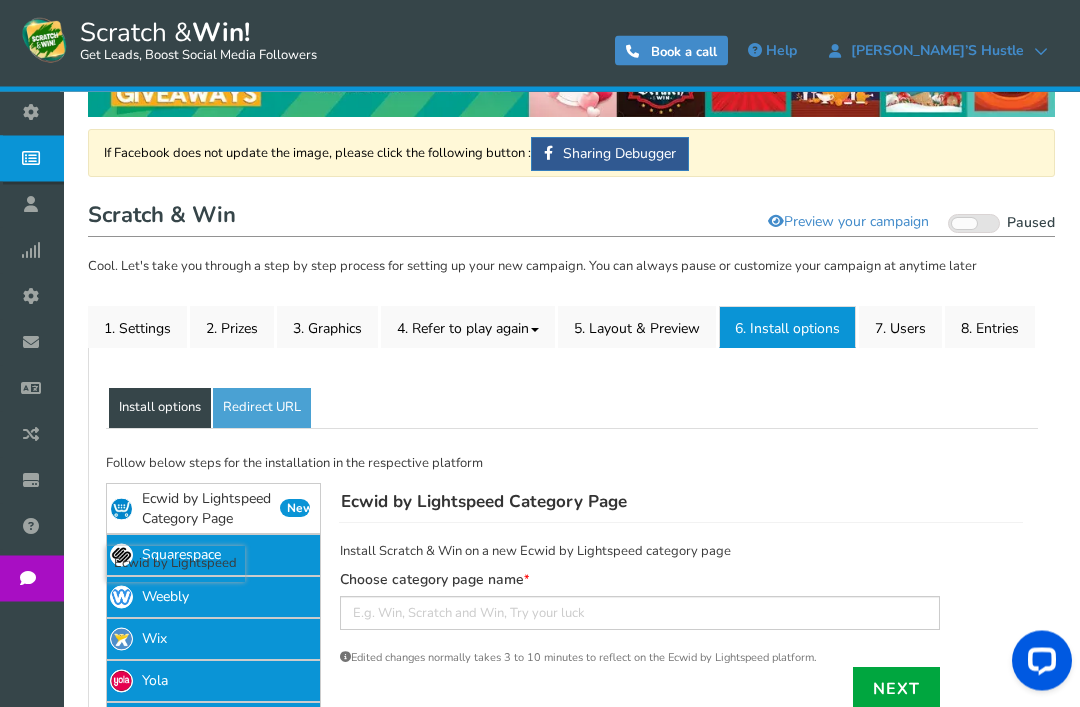 scroll, scrollTop: 92, scrollLeft: 0, axis: vertical 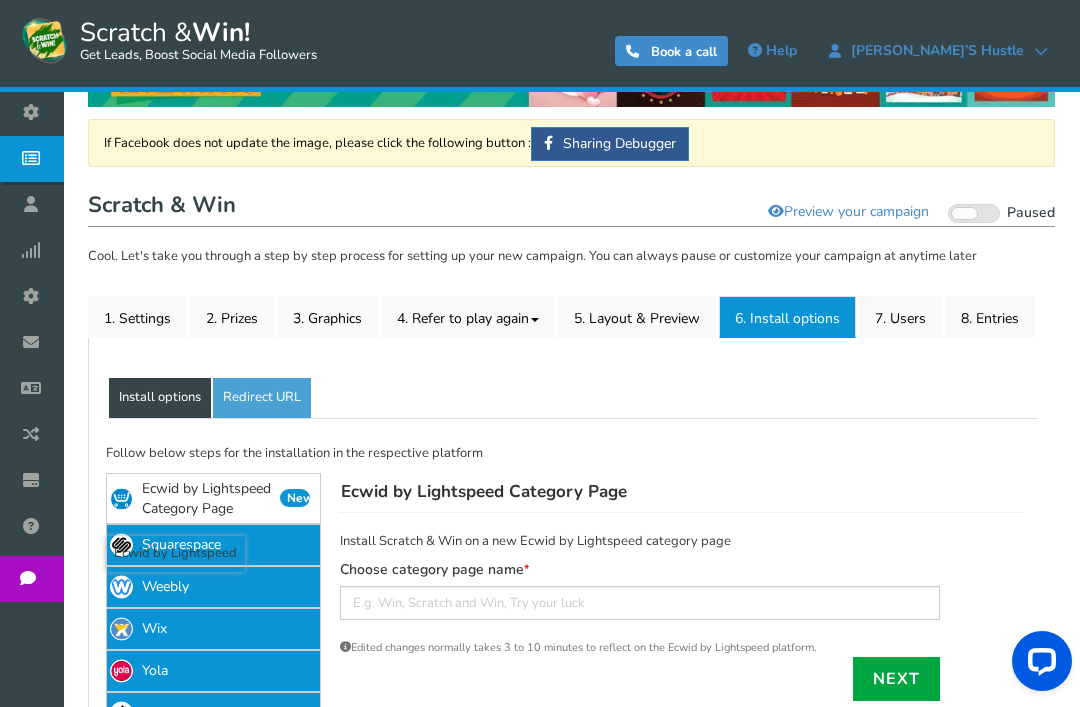 click on "Preview your campaign" at bounding box center [848, 212] 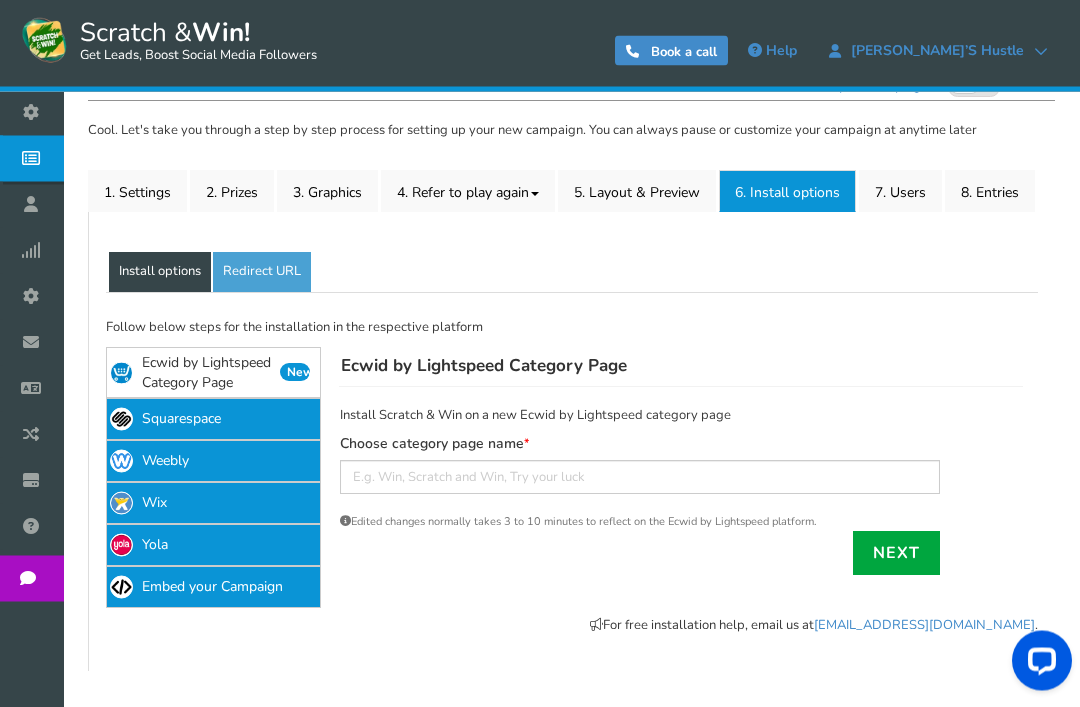 scroll, scrollTop: 246, scrollLeft: 0, axis: vertical 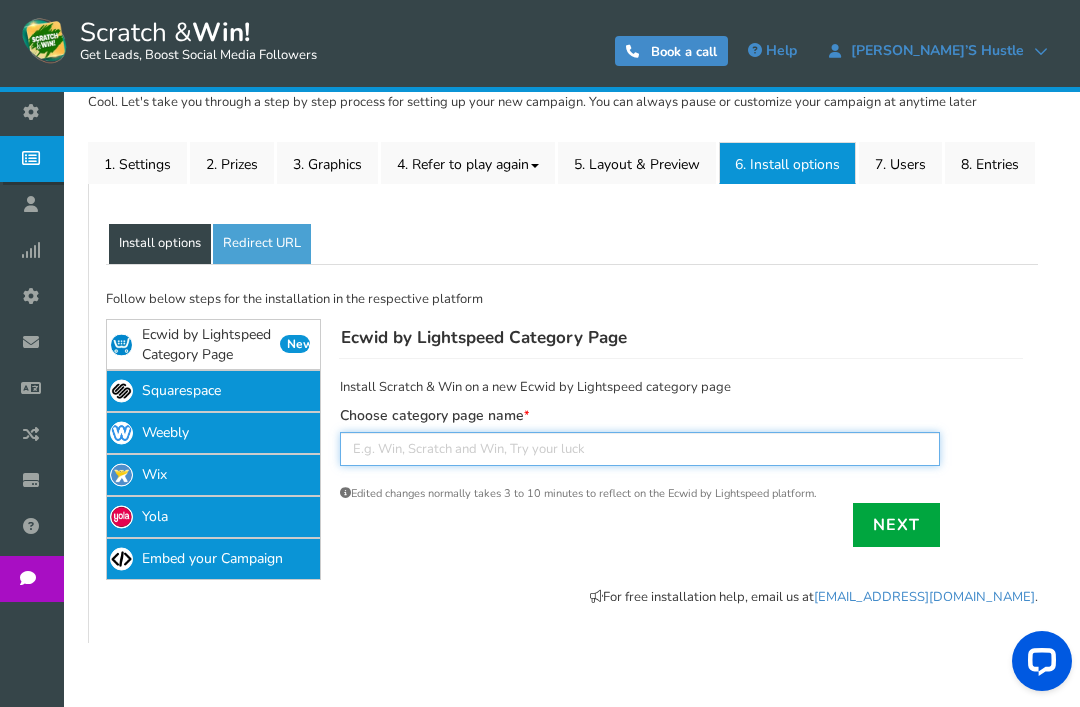 click at bounding box center [640, 449] 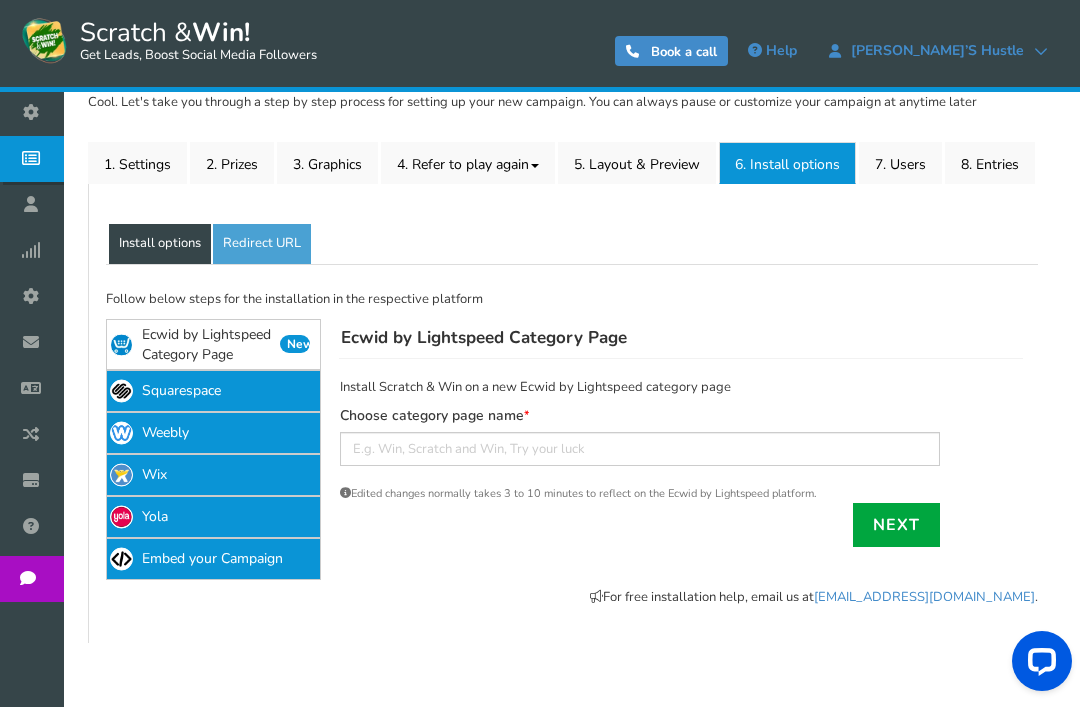 click on "Redirect URL" at bounding box center (262, 244) 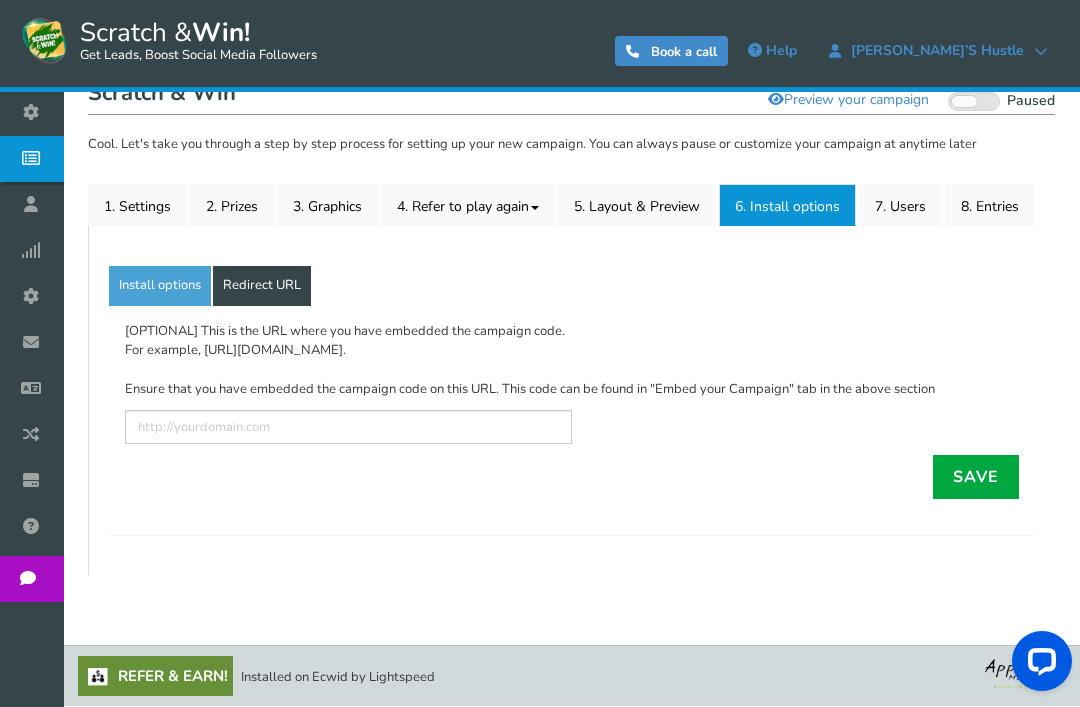 scroll, scrollTop: 136, scrollLeft: 0, axis: vertical 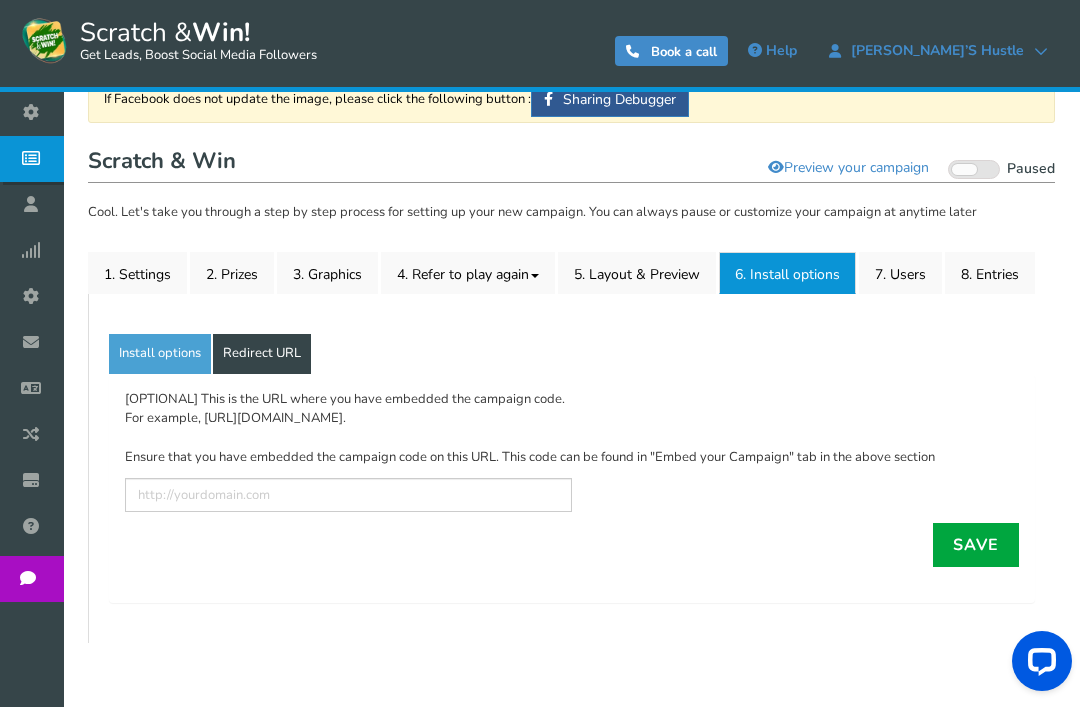 click on "Install options" at bounding box center [160, 354] 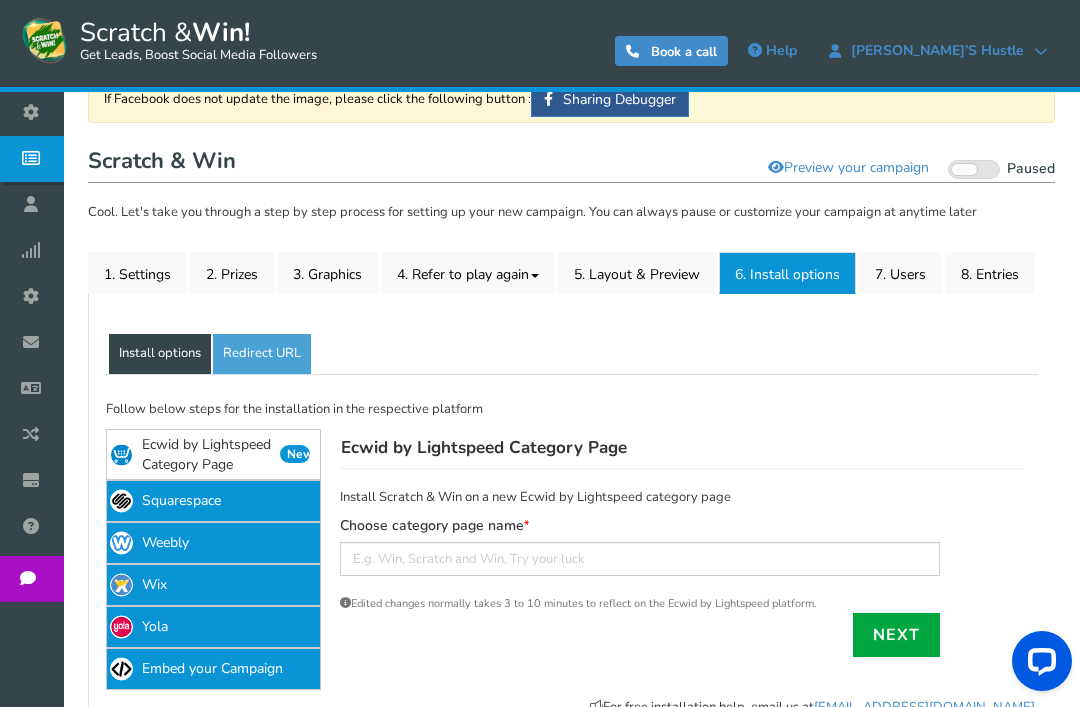 click on "7. Users" at bounding box center (900, 273) 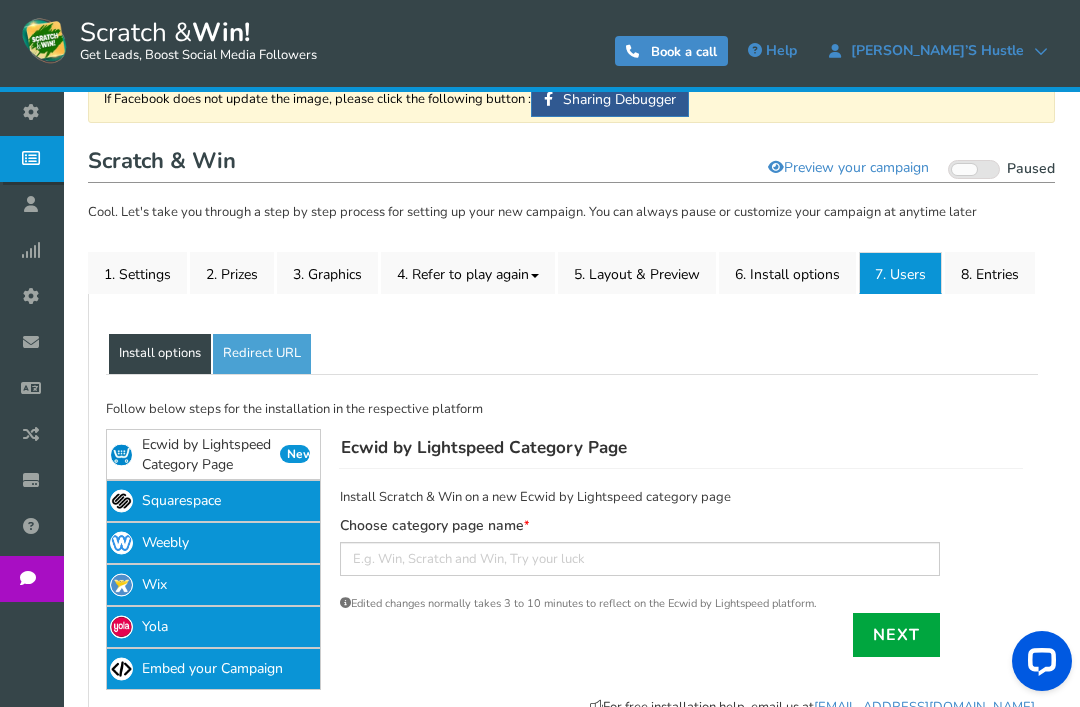 click on "1. Settings" at bounding box center [137, 273] 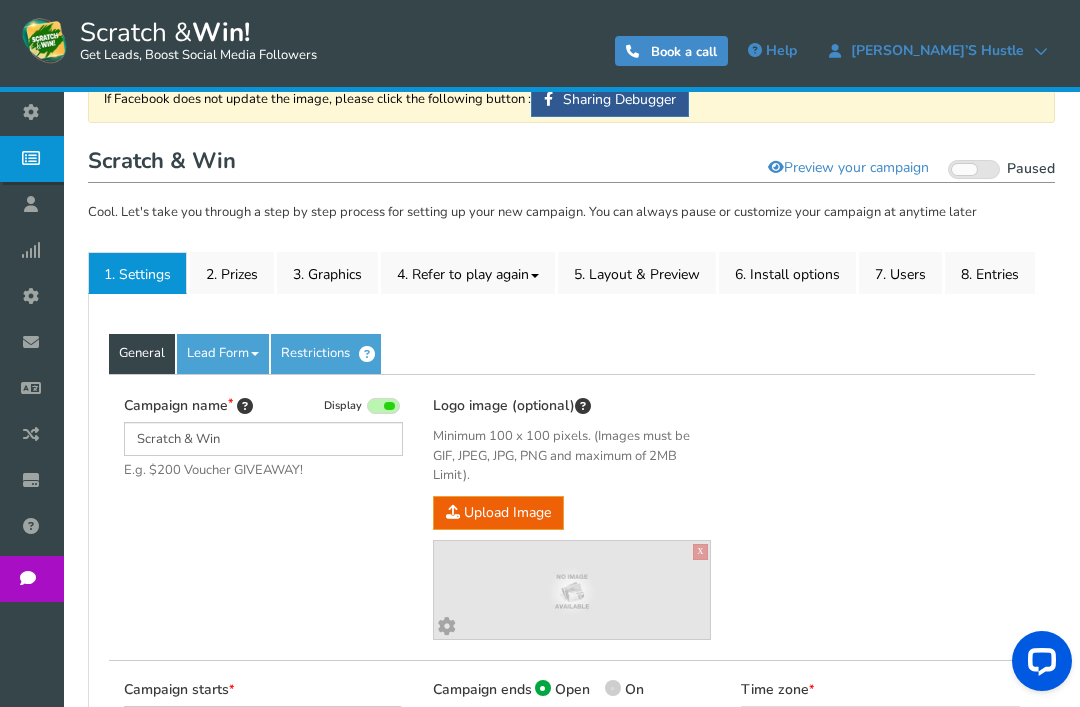 click at bounding box center (36, 112) 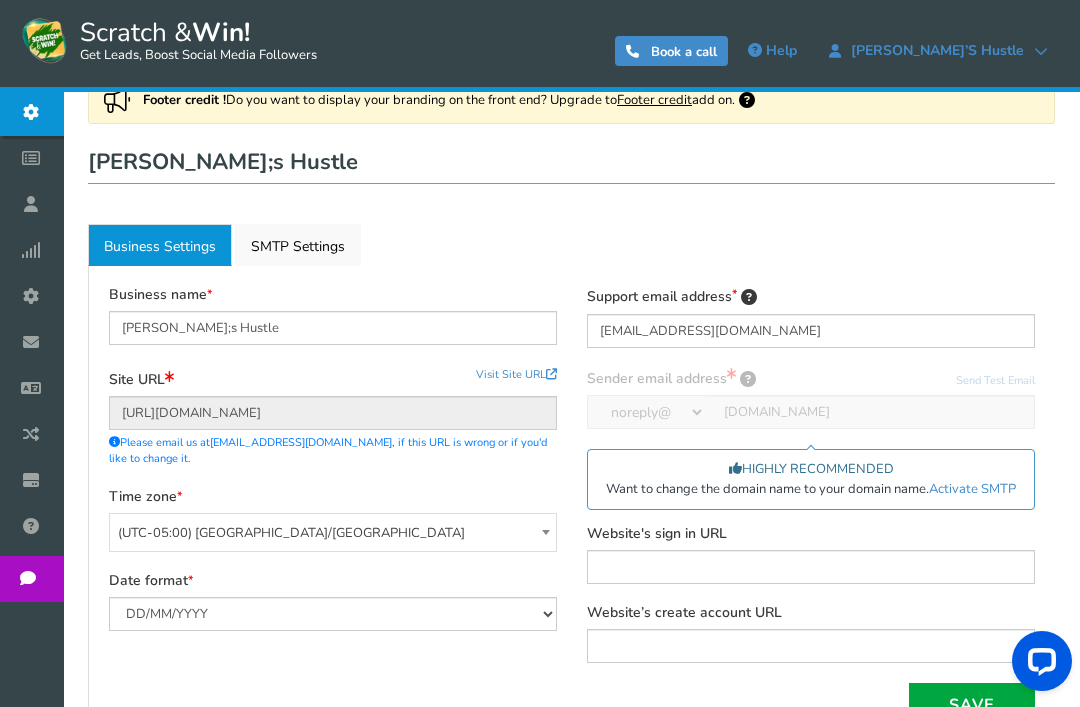 scroll, scrollTop: 0, scrollLeft: 0, axis: both 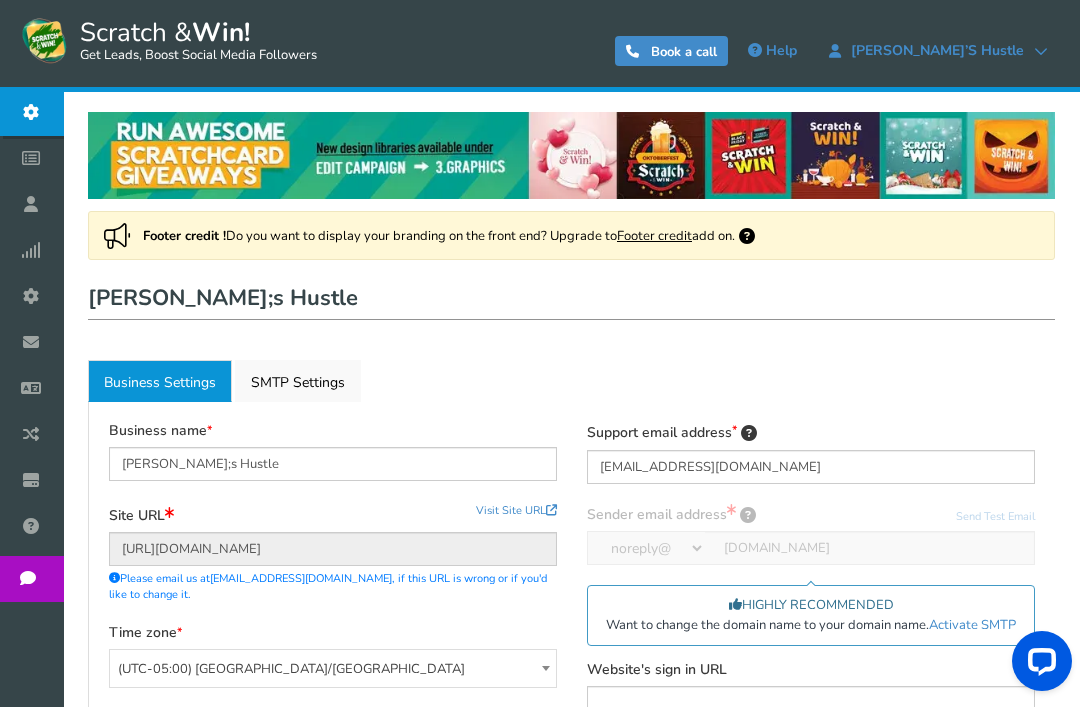 click on "Campaigns" at bounding box center [36, 159] 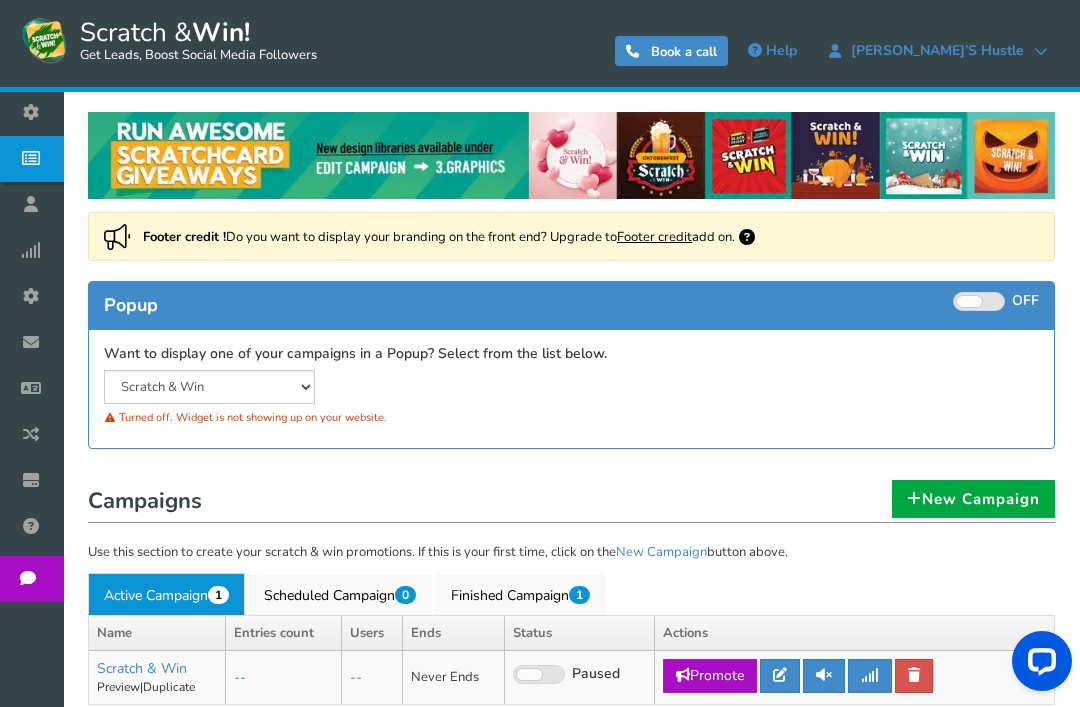click on "Scratch & Win Scratch & Win
Widget is showing for a paused campaign. Please review and consider selecting a live campaign.
Turned off. Widget is not showing up on your website." at bounding box center [571, 400] 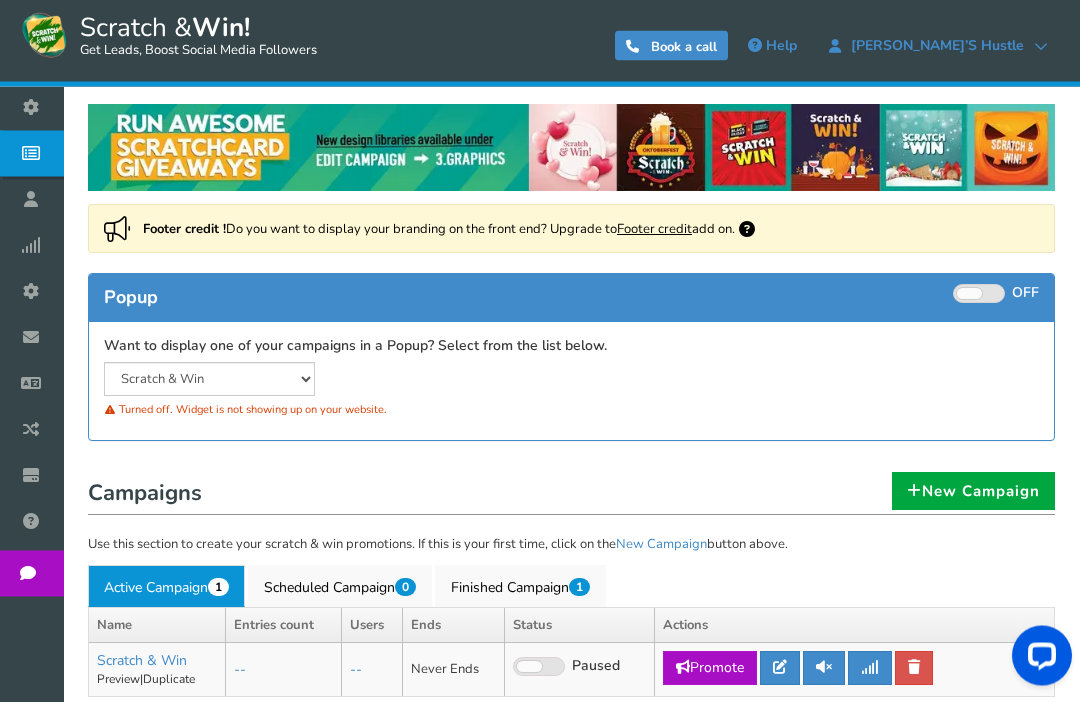 scroll, scrollTop: 0, scrollLeft: 0, axis: both 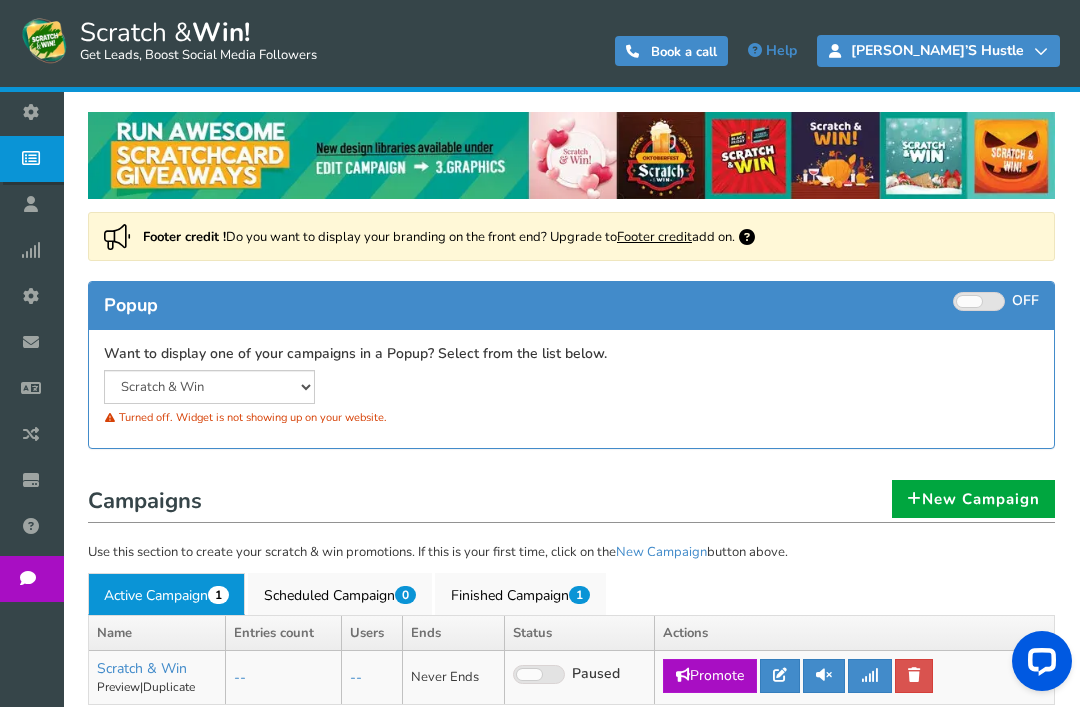 click on "[PERSON_NAME]’s Hustle" at bounding box center [938, 51] 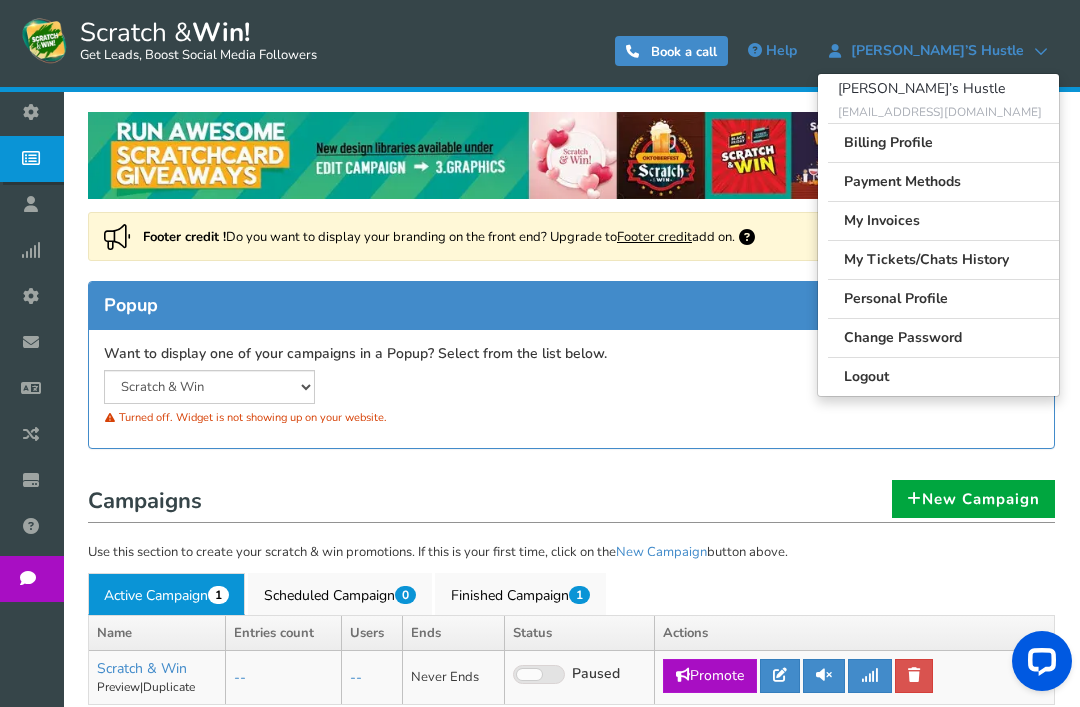 click on "Want to display one of your campaigns in a Popup? Select from the list below.
Scratch & Win Scratch & Win
Widget is showing for a paused campaign. Please review and consider selecting a live campaign.
Turned off. Widget is not showing up on your website." at bounding box center [571, 388] 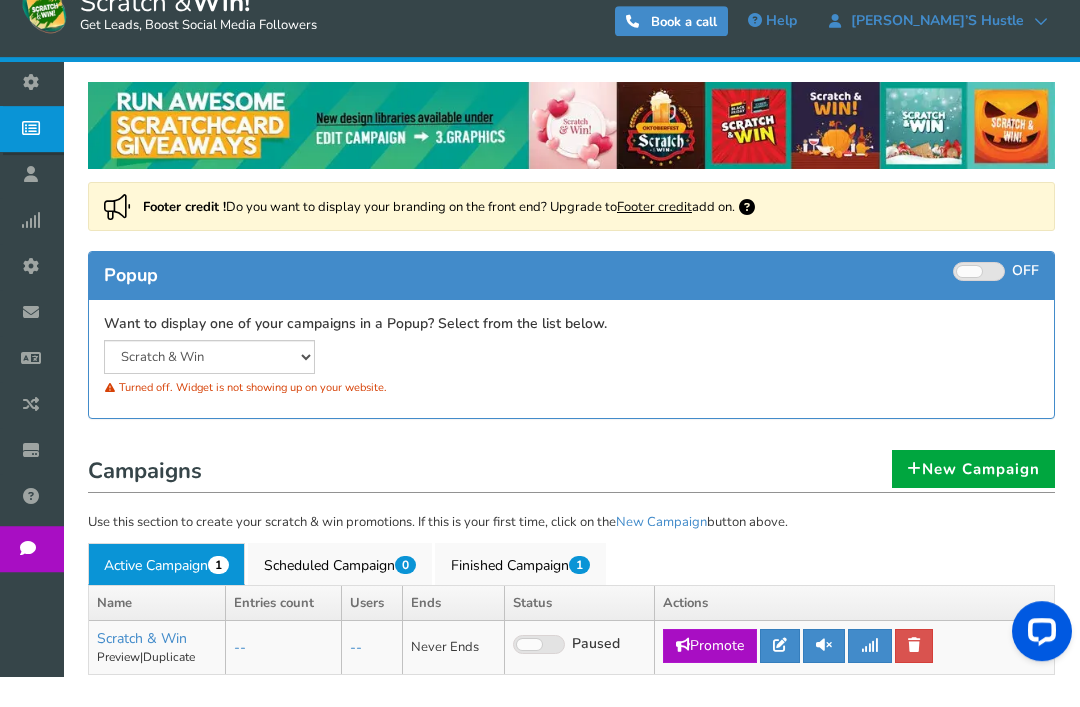 scroll, scrollTop: 80, scrollLeft: 0, axis: vertical 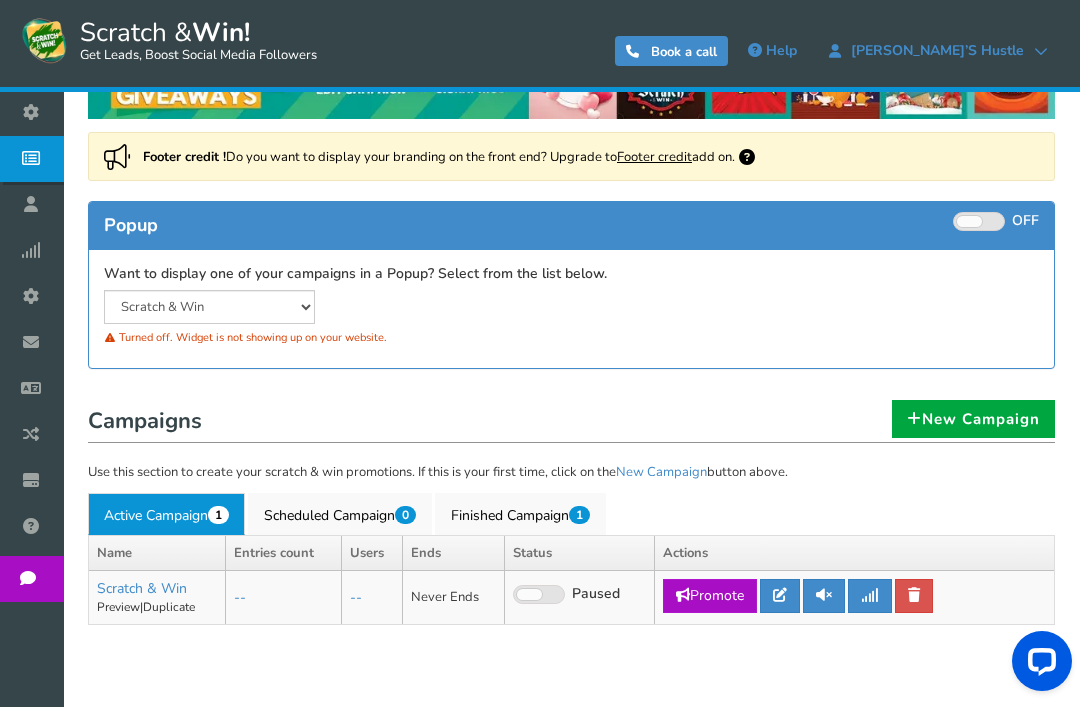 click at bounding box center [1042, 660] 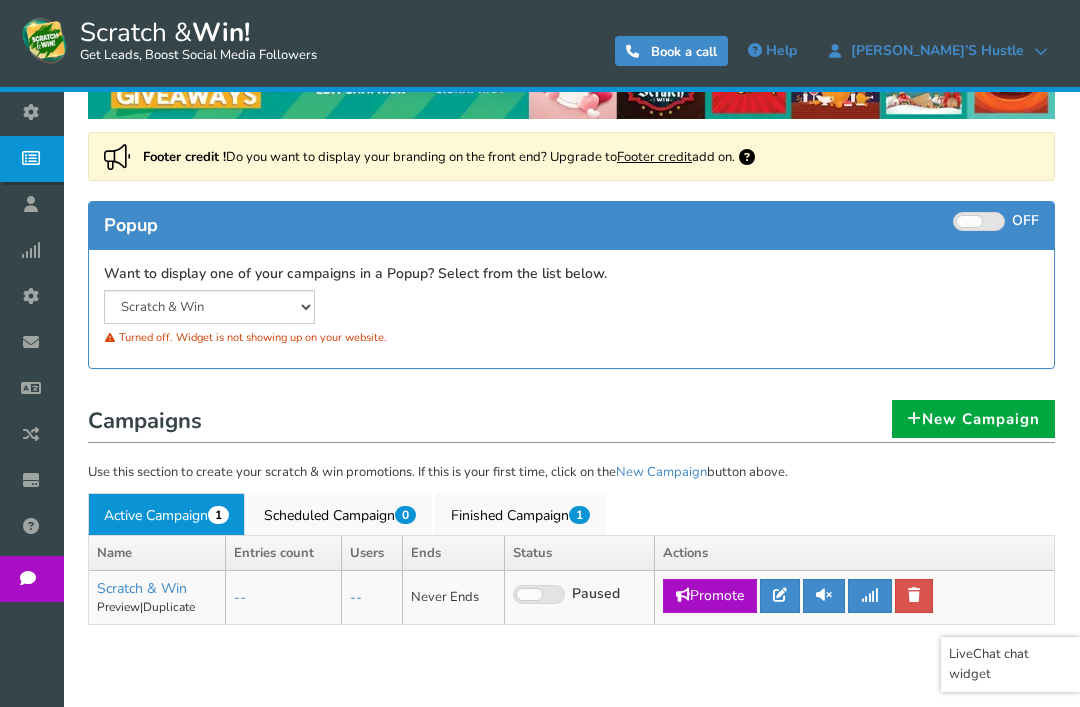 click on "Scratch & Win Scratch & Win
Widget is showing for a paused campaign. Please review and consider selecting a live campaign.
Turned off. Widget is not showing up on your website." at bounding box center (571, 320) 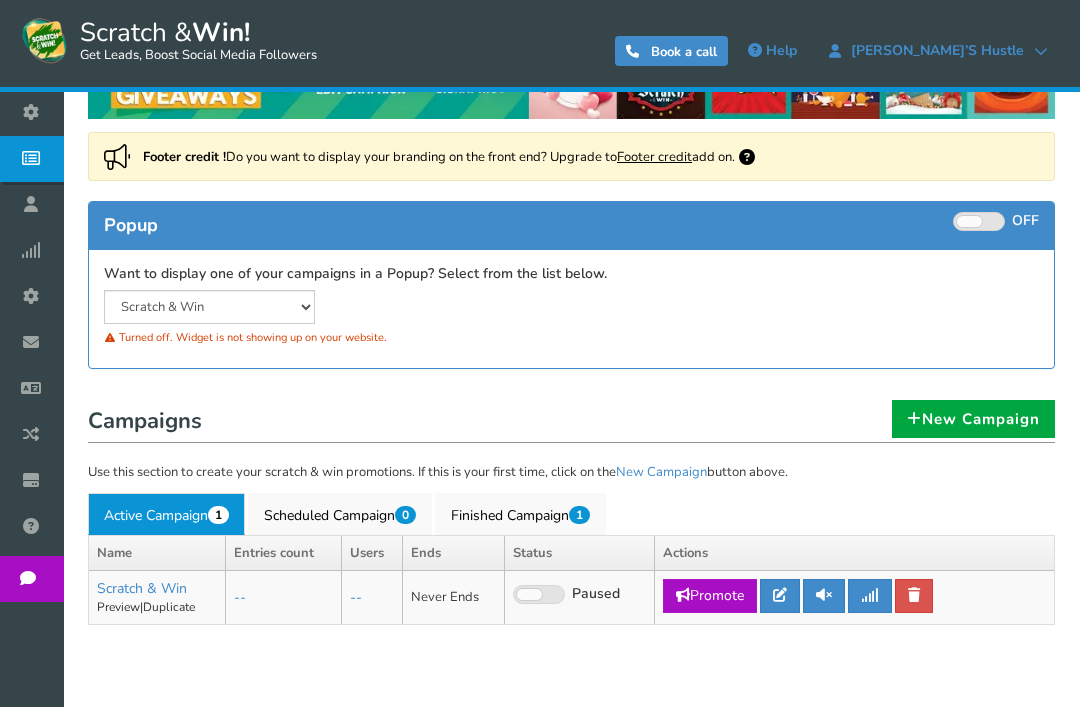 click on "Scratch & Win Scratch & Win
Widget is showing for a paused campaign. Please review and consider selecting a live campaign.
Turned off. Widget is not showing up on your website." at bounding box center [571, 320] 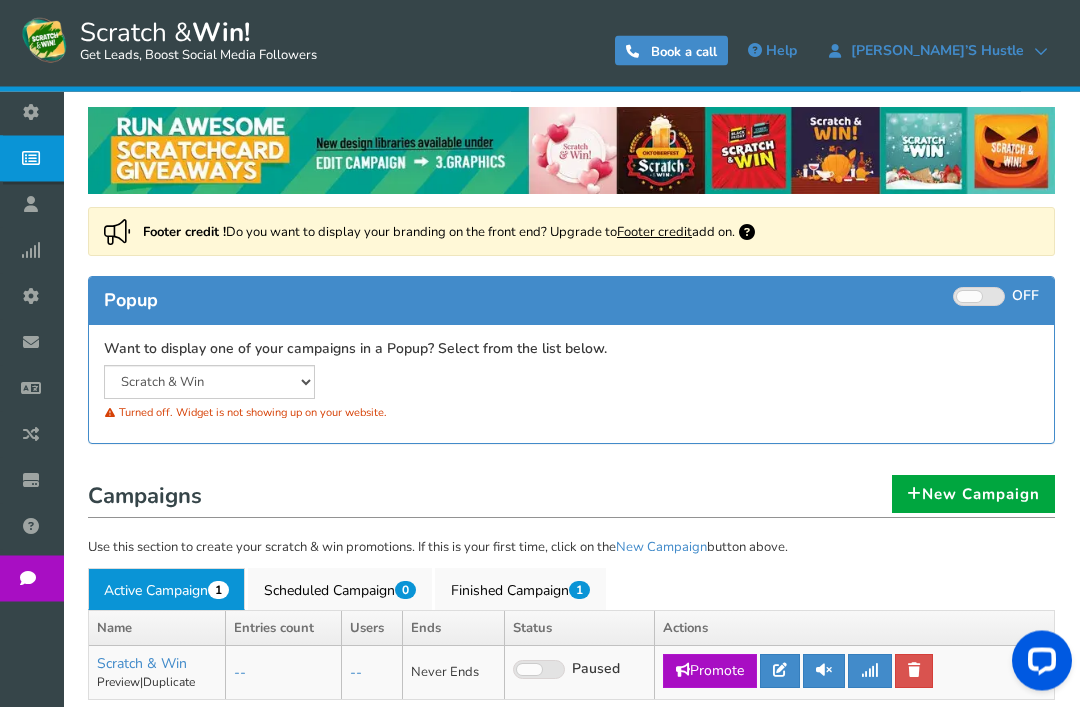 scroll, scrollTop: 0, scrollLeft: 0, axis: both 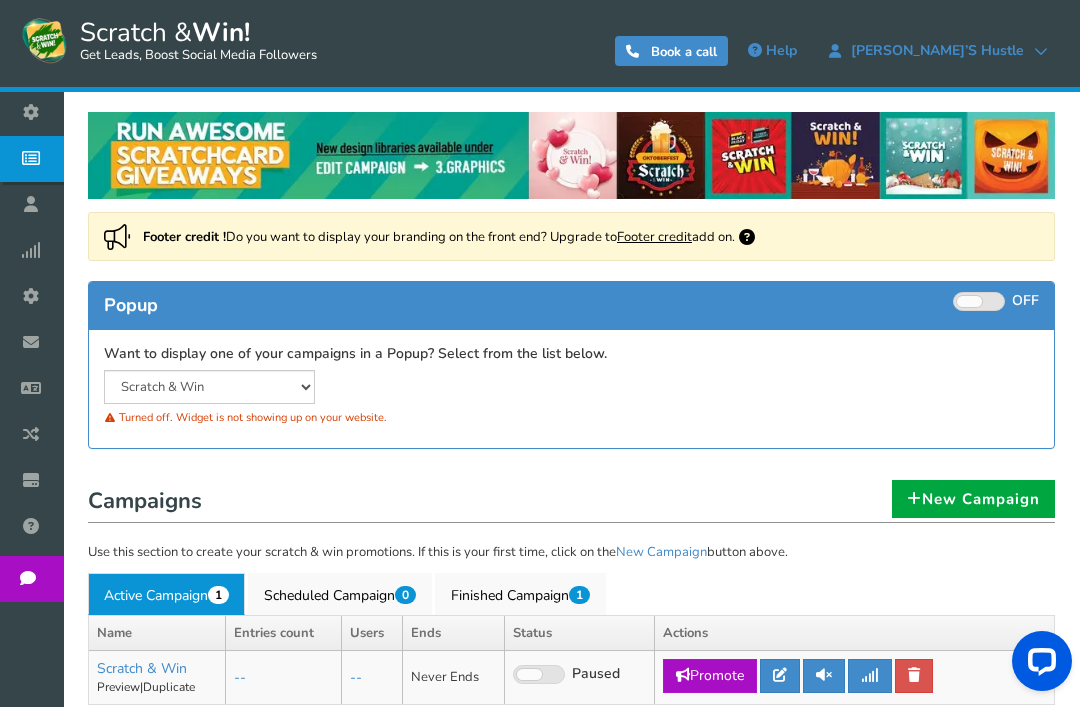 click on "Users" at bounding box center (36, 205) 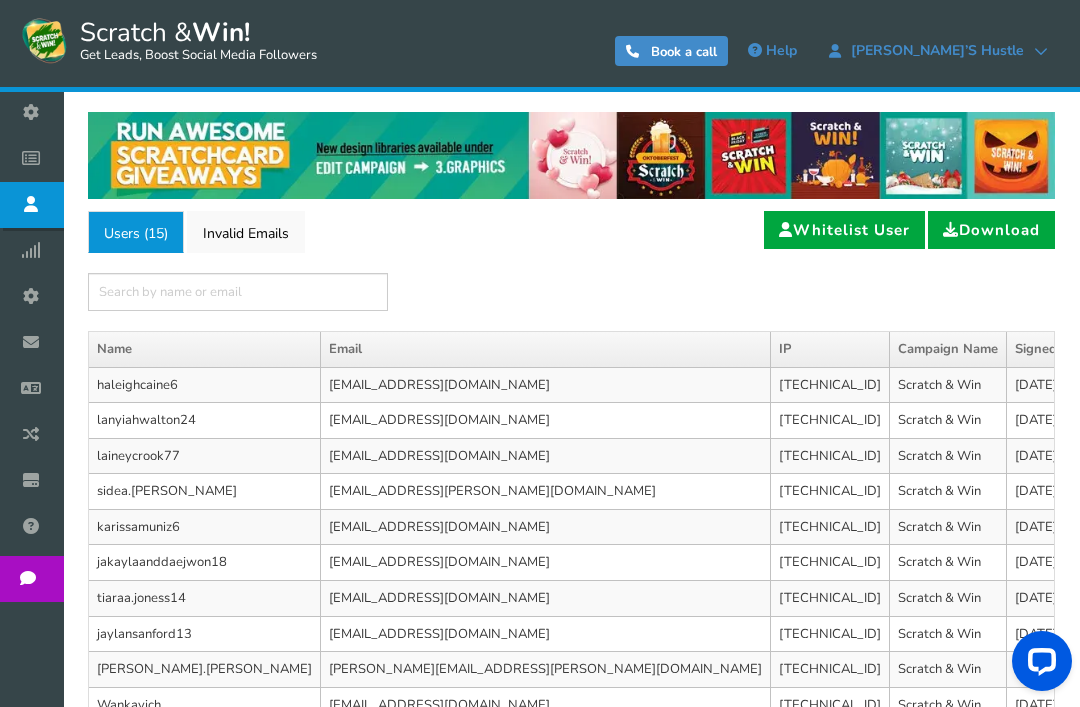 click on "×" at bounding box center [571, 292] 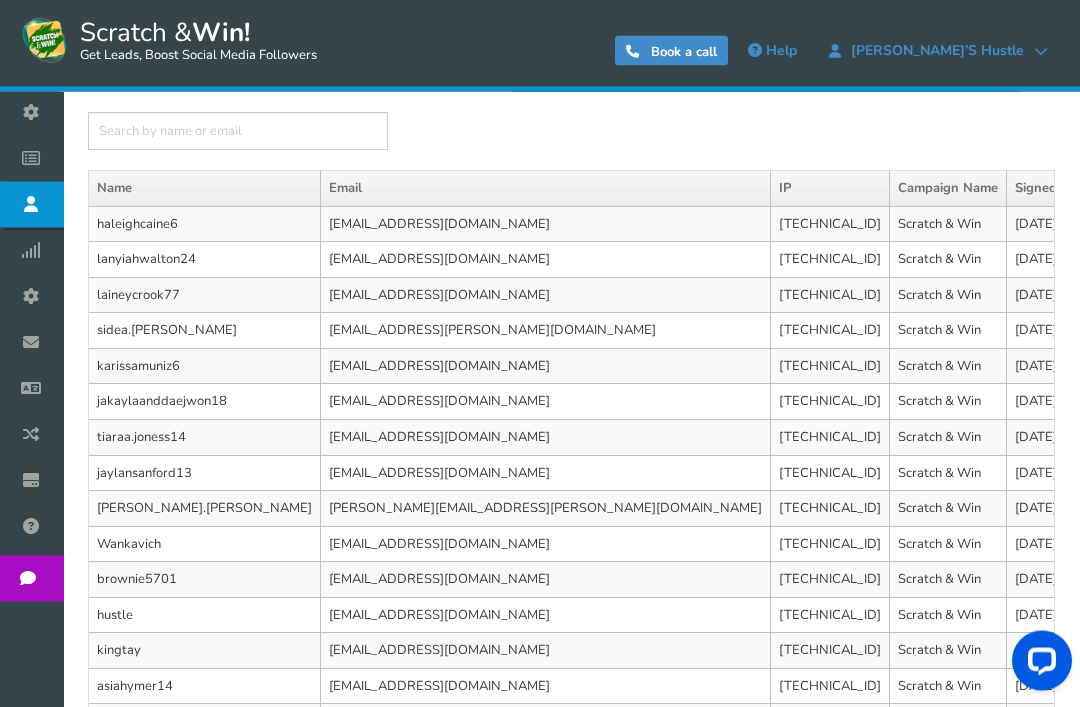 scroll, scrollTop: 161, scrollLeft: 0, axis: vertical 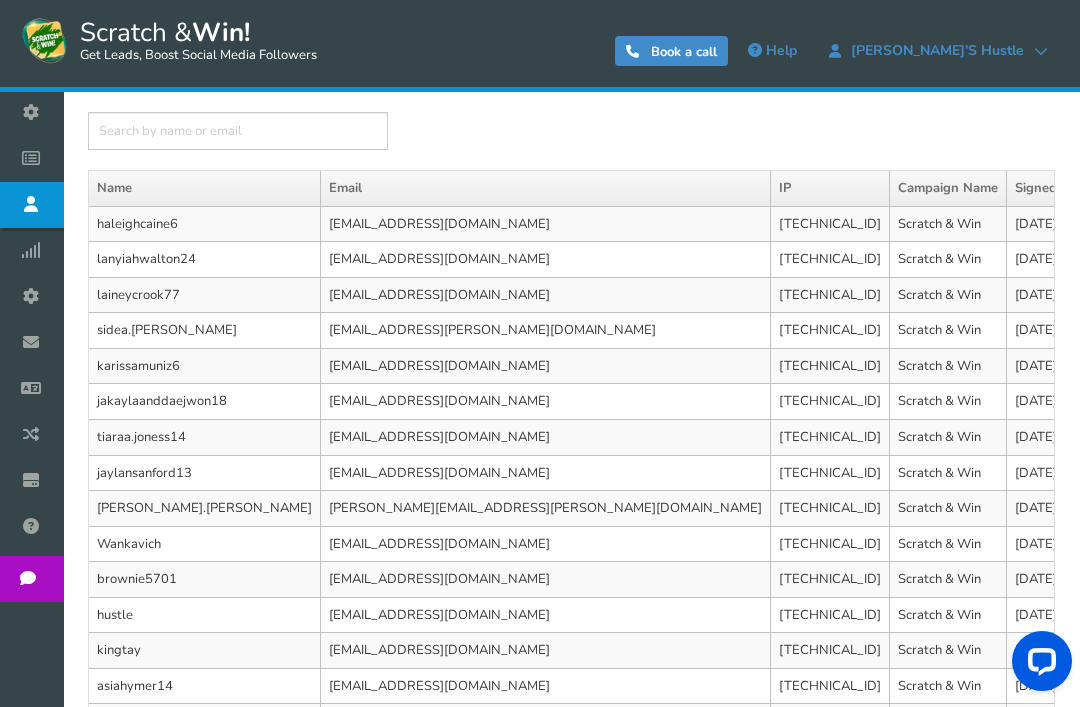 click on "Analytics" at bounding box center [36, 251] 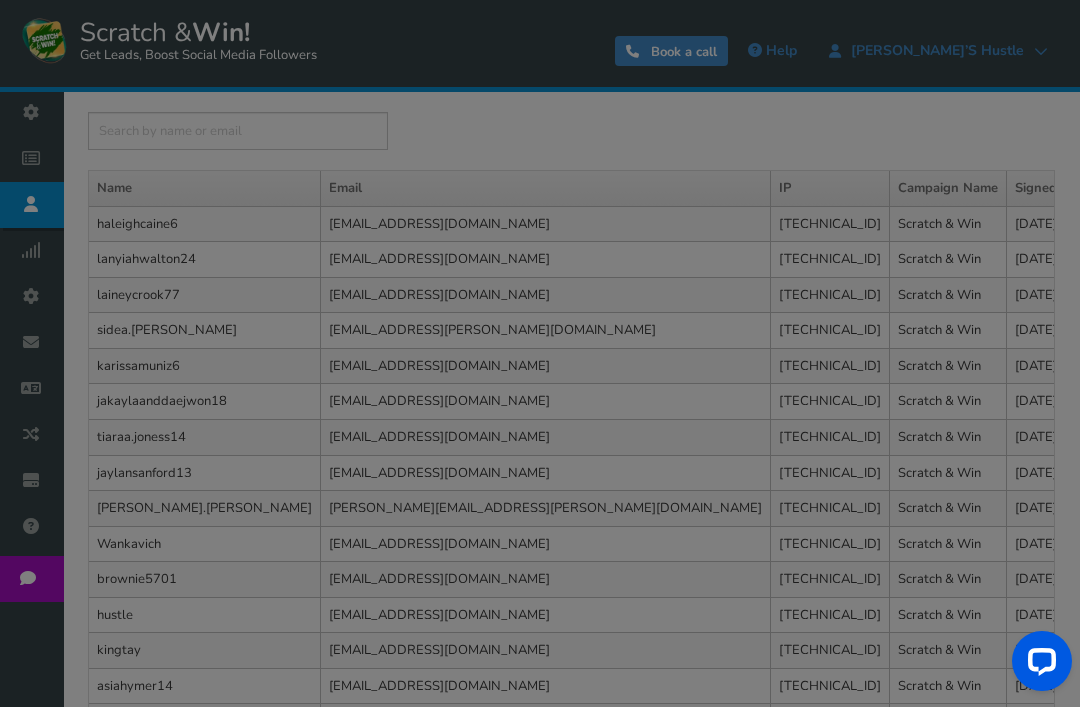 scroll, scrollTop: 0, scrollLeft: 0, axis: both 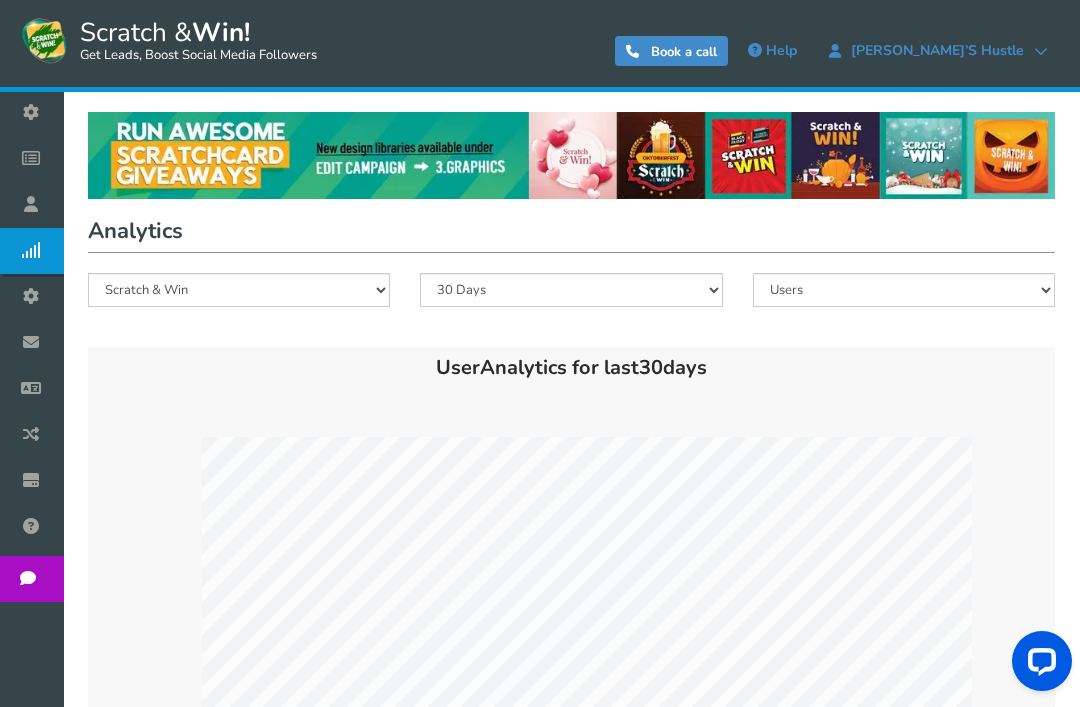 click on "Widget" at bounding box center [36, 297] 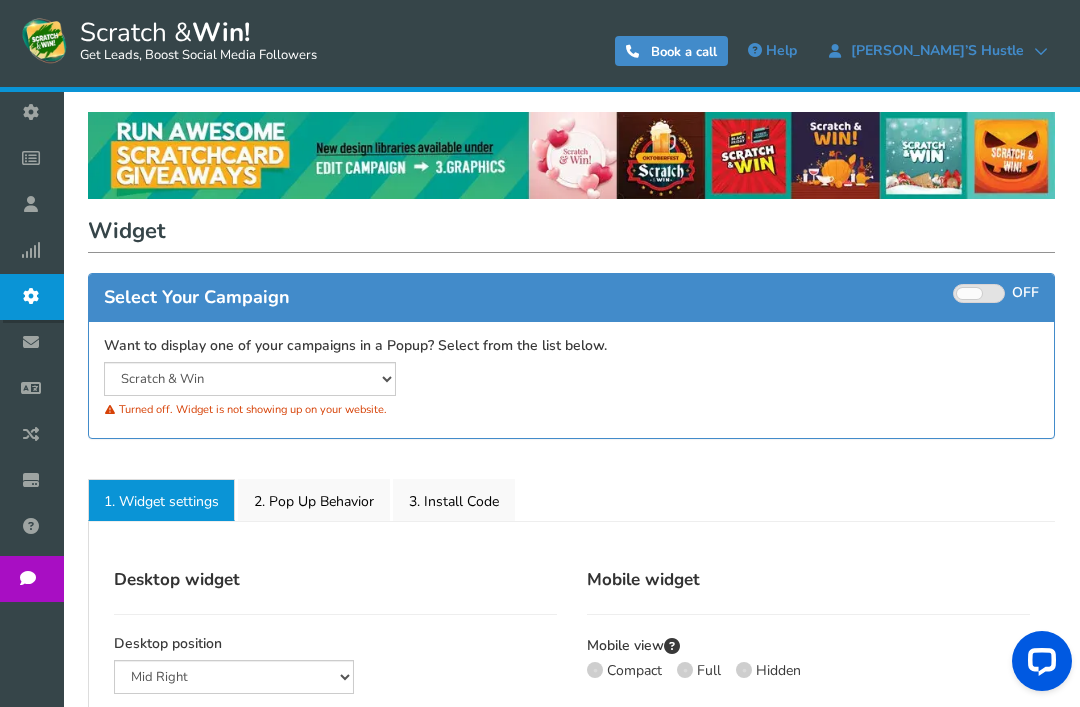 select on "mid-bottom-bar" 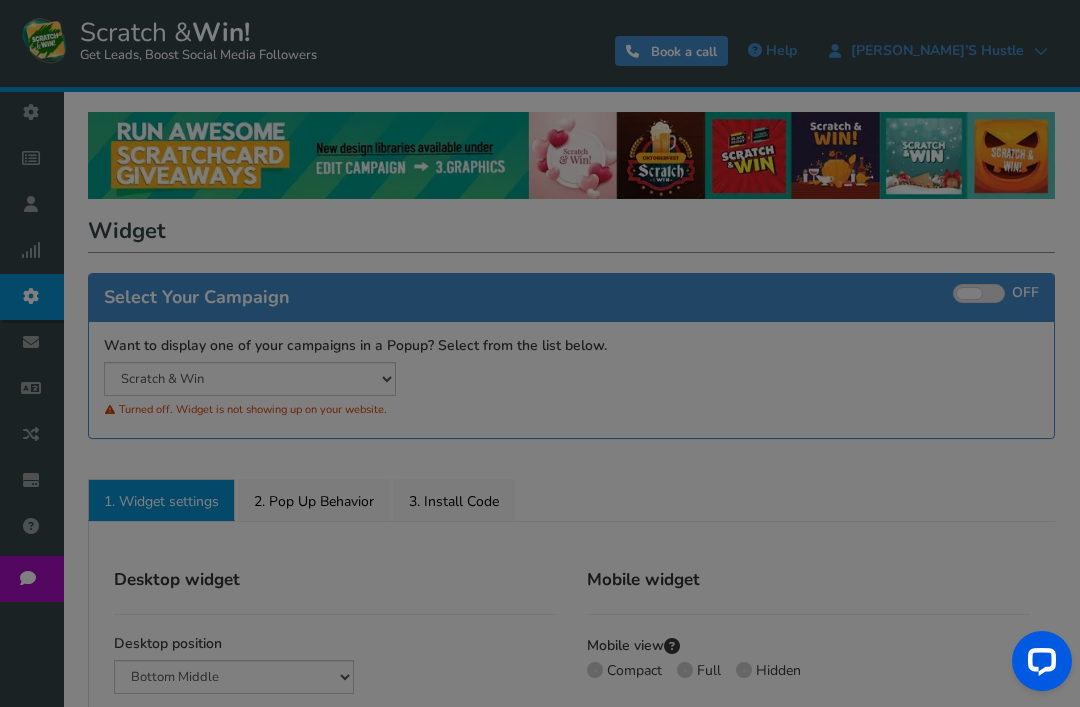 radio on "true" 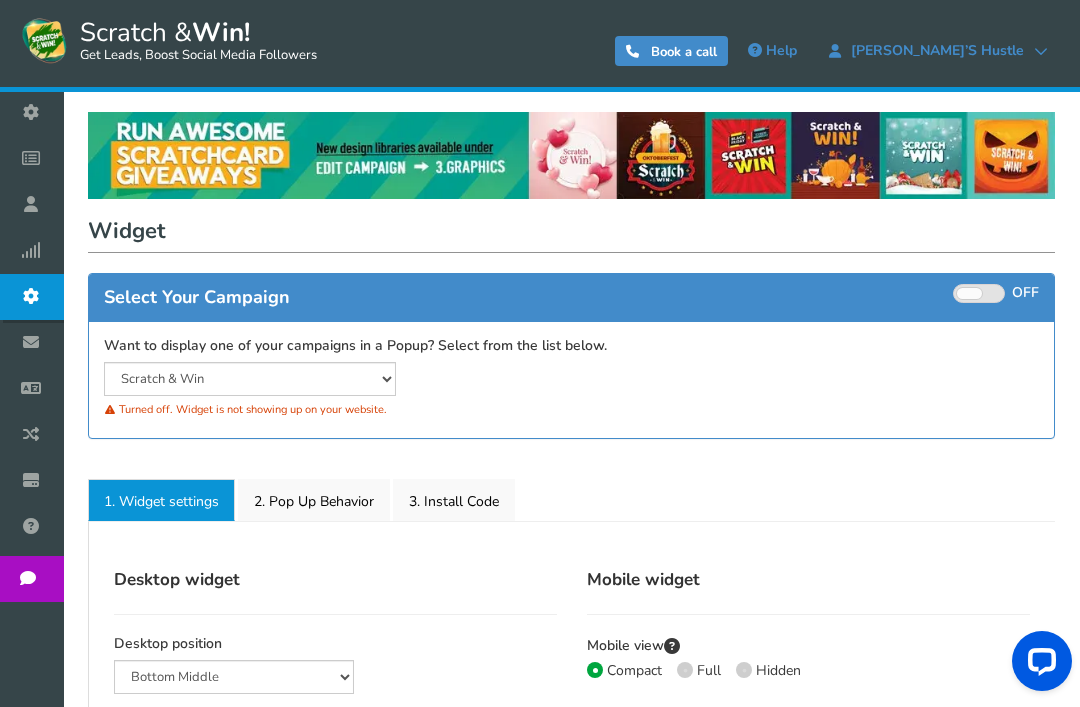 click on "Want to display one of your campaigns in a Popup? Select from the list below.
Scratch & Win Scratch & Win
Turned off. Widget is not showing up on your website." at bounding box center (571, 380) 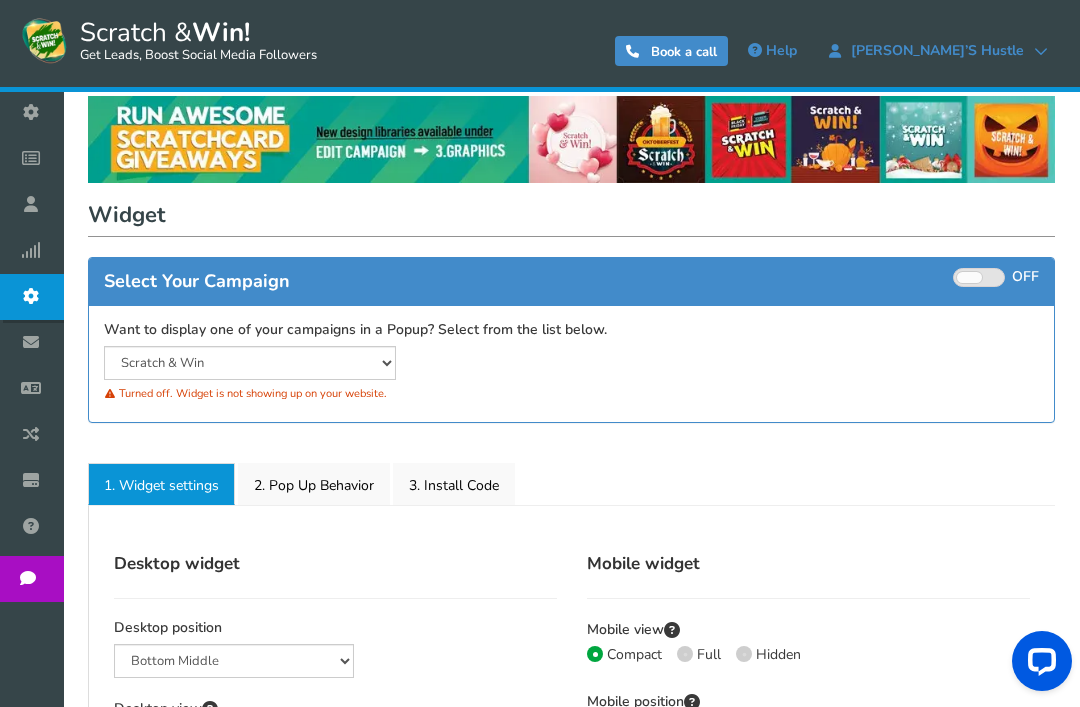 scroll, scrollTop: 0, scrollLeft: 0, axis: both 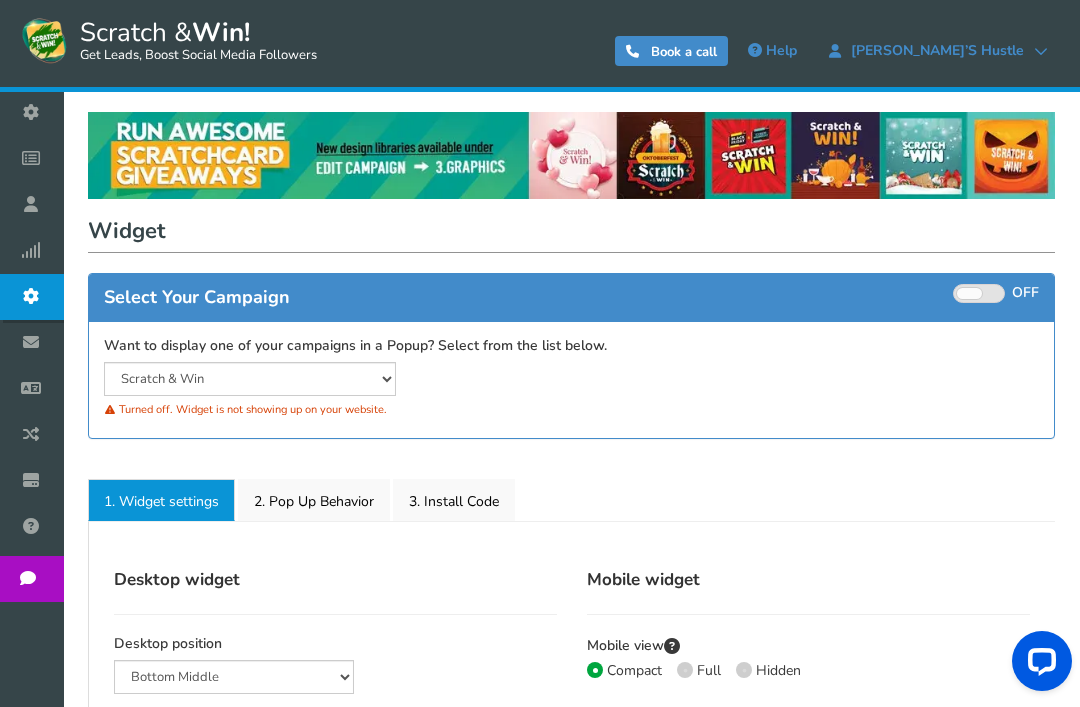 click at bounding box center (36, 342) 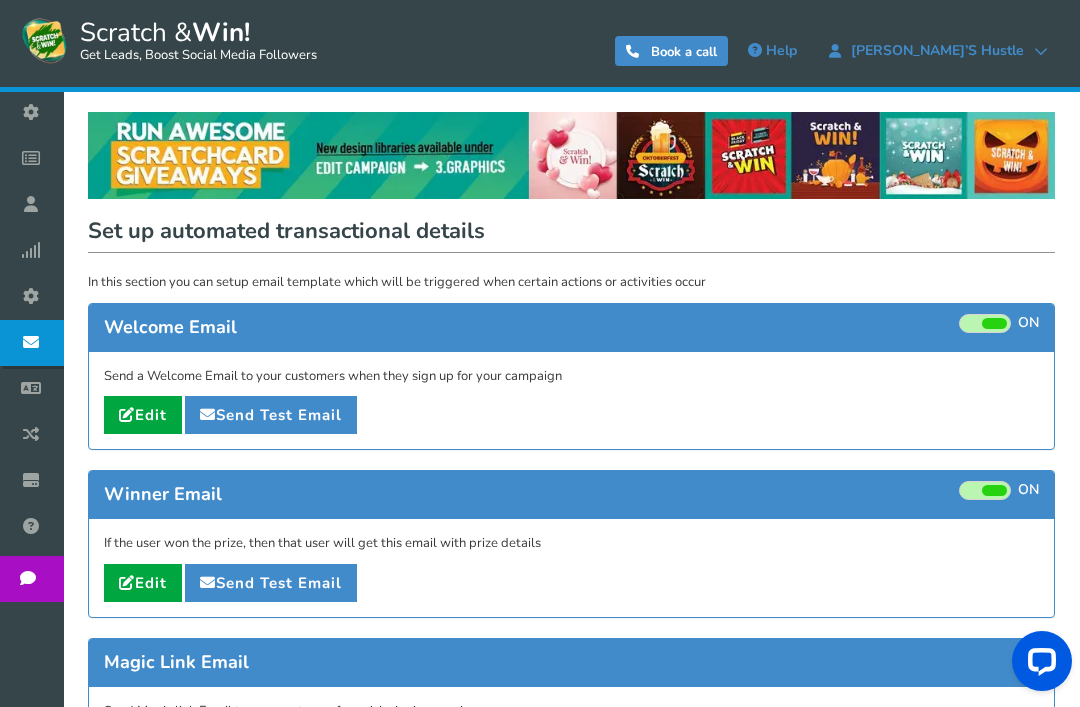 click on "Campaigns" at bounding box center [36, 159] 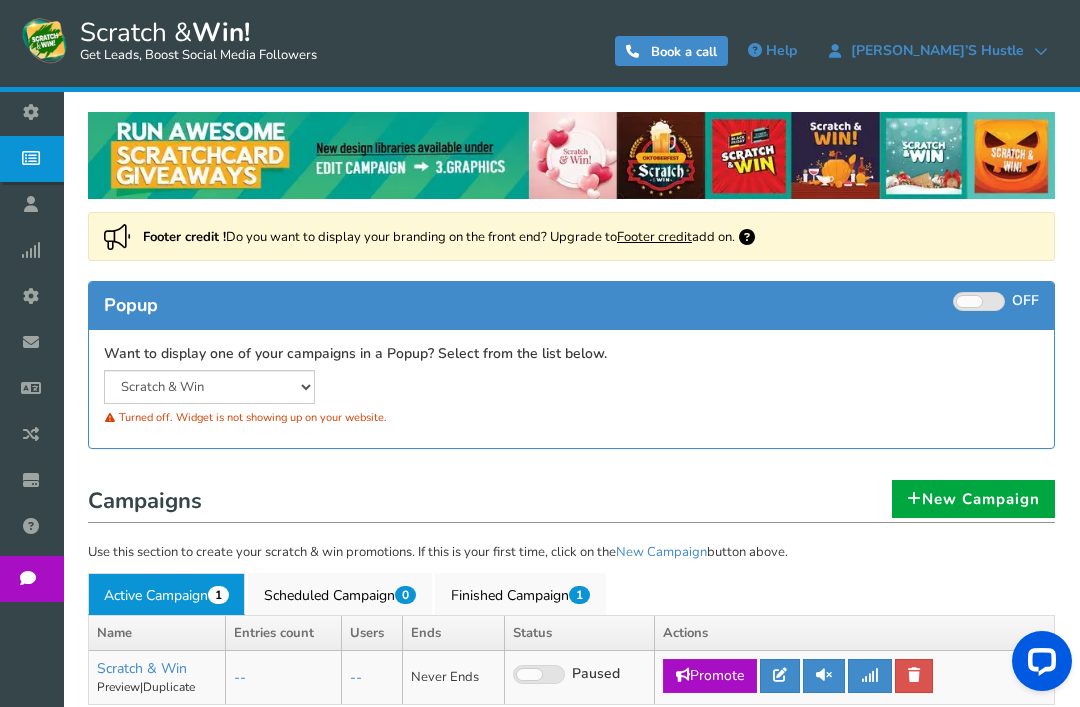 click on "Scratch & Win Scratch & Win
Widget is showing for a paused campaign. Please review and consider selecting a live campaign.
Turned off. Widget is not showing up on your website." at bounding box center [571, 400] 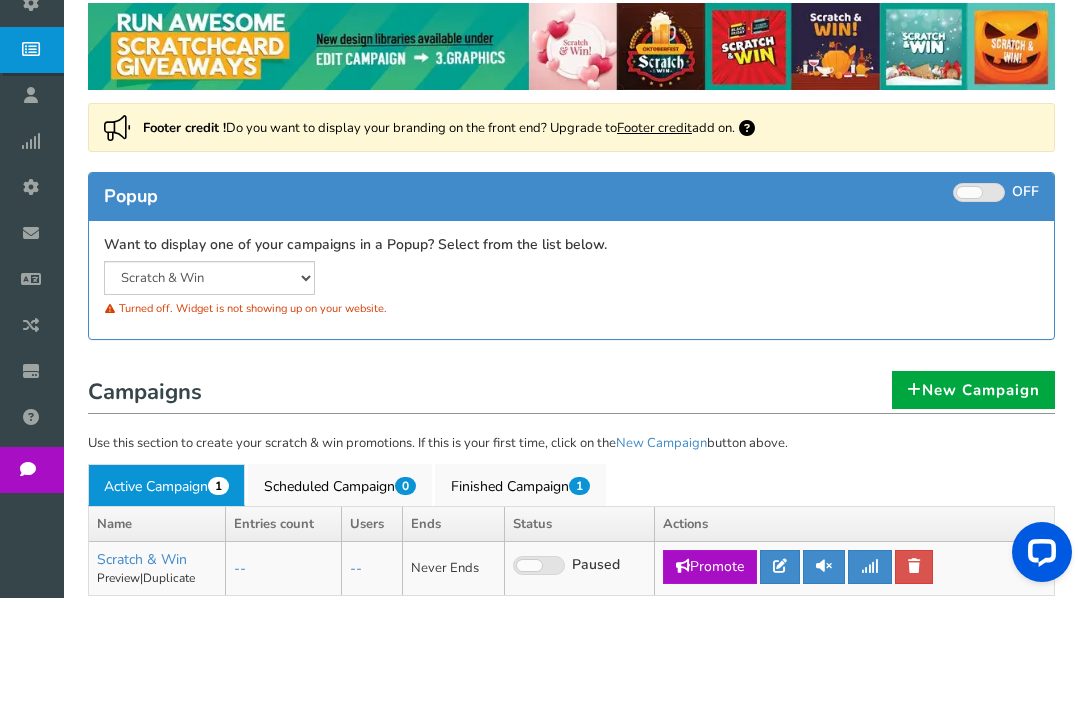 scroll, scrollTop: 80, scrollLeft: 0, axis: vertical 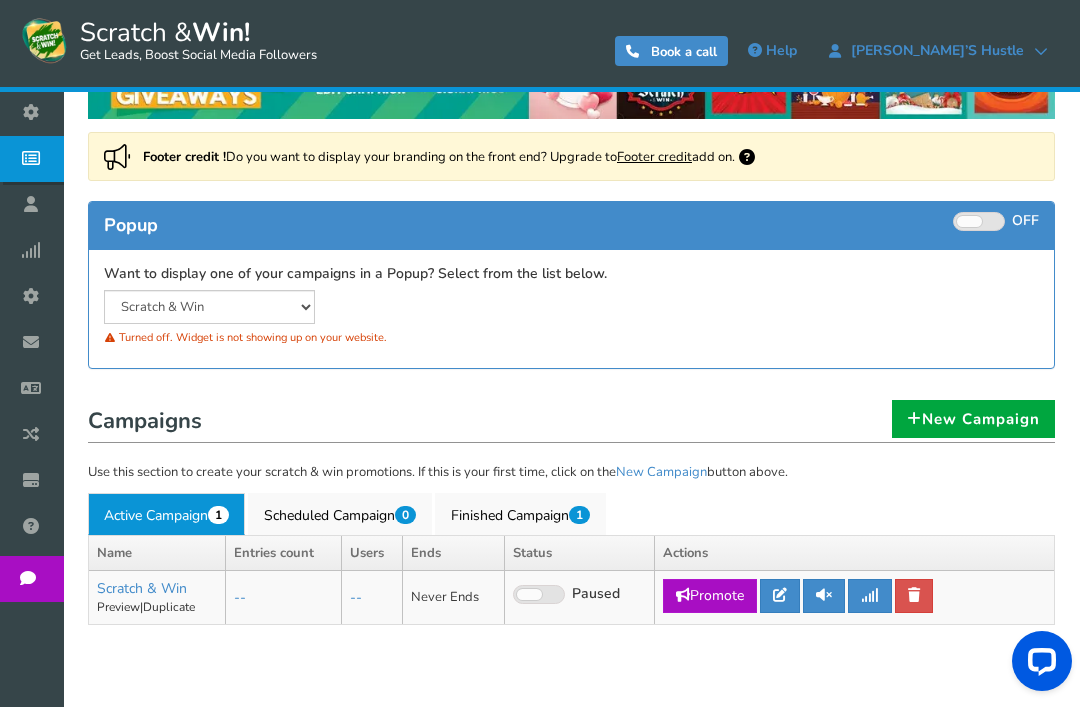 click on "Finished Campaign  1" at bounding box center (520, 514) 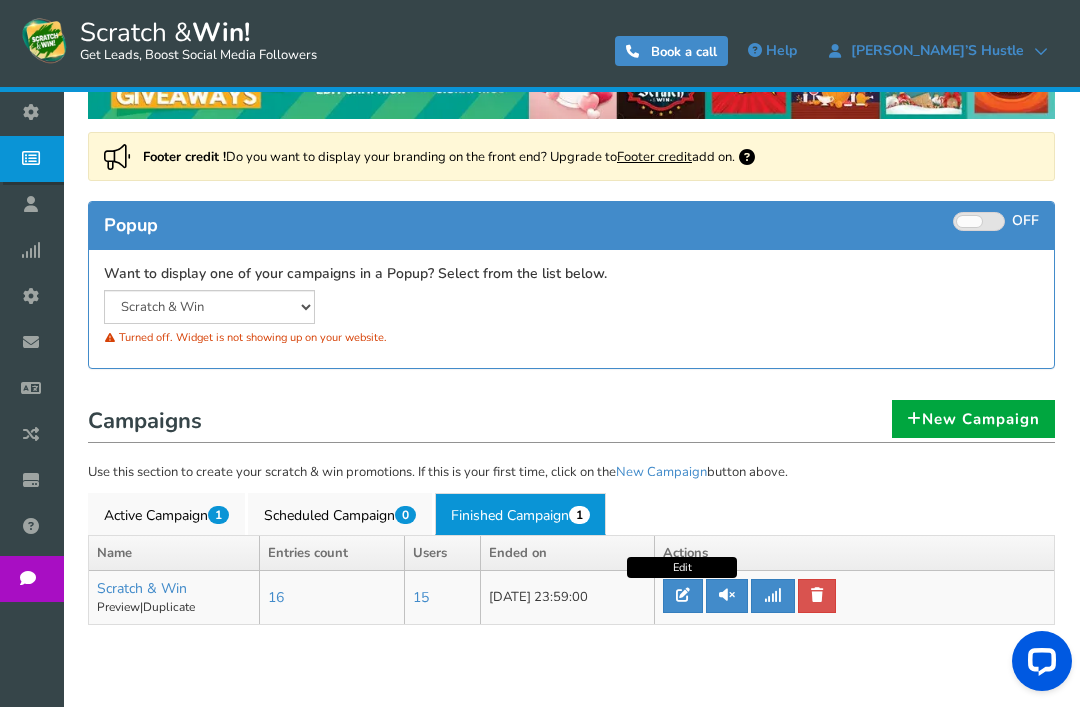 click at bounding box center (683, 596) 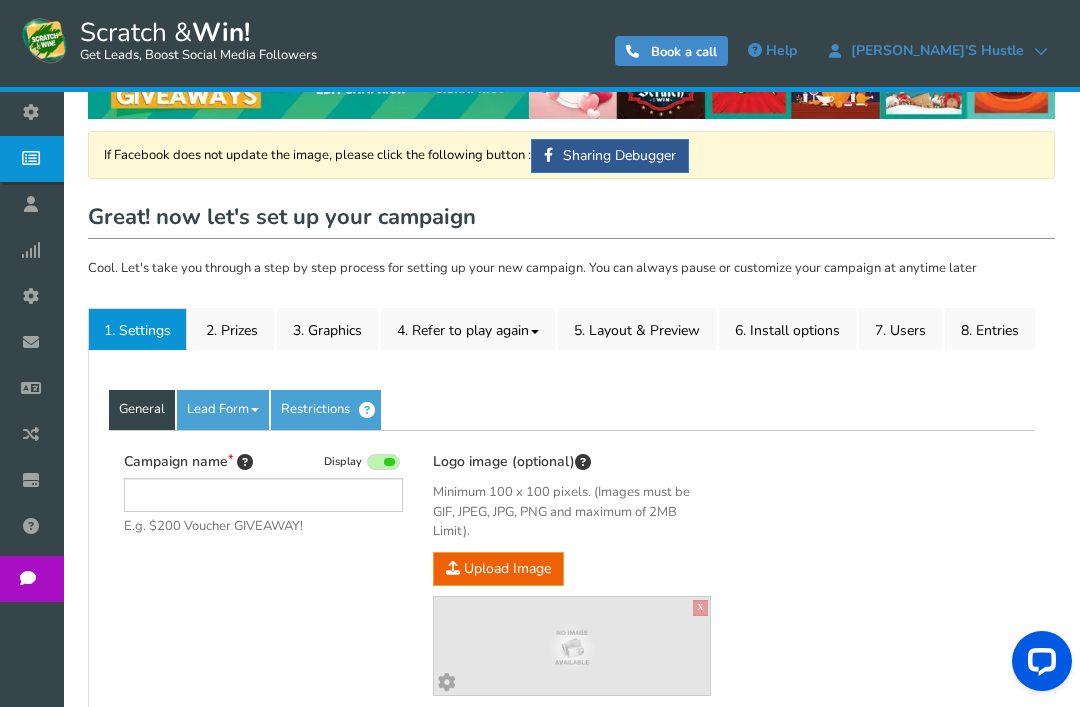 type on "Scratch & Win" 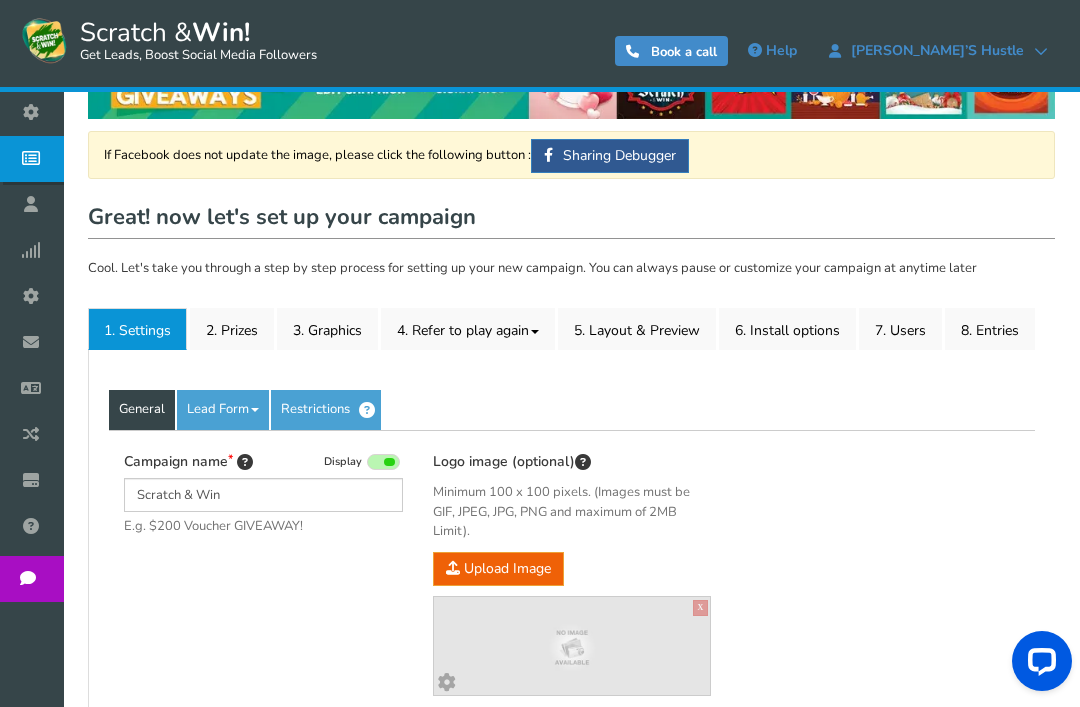 scroll, scrollTop: 0, scrollLeft: 0, axis: both 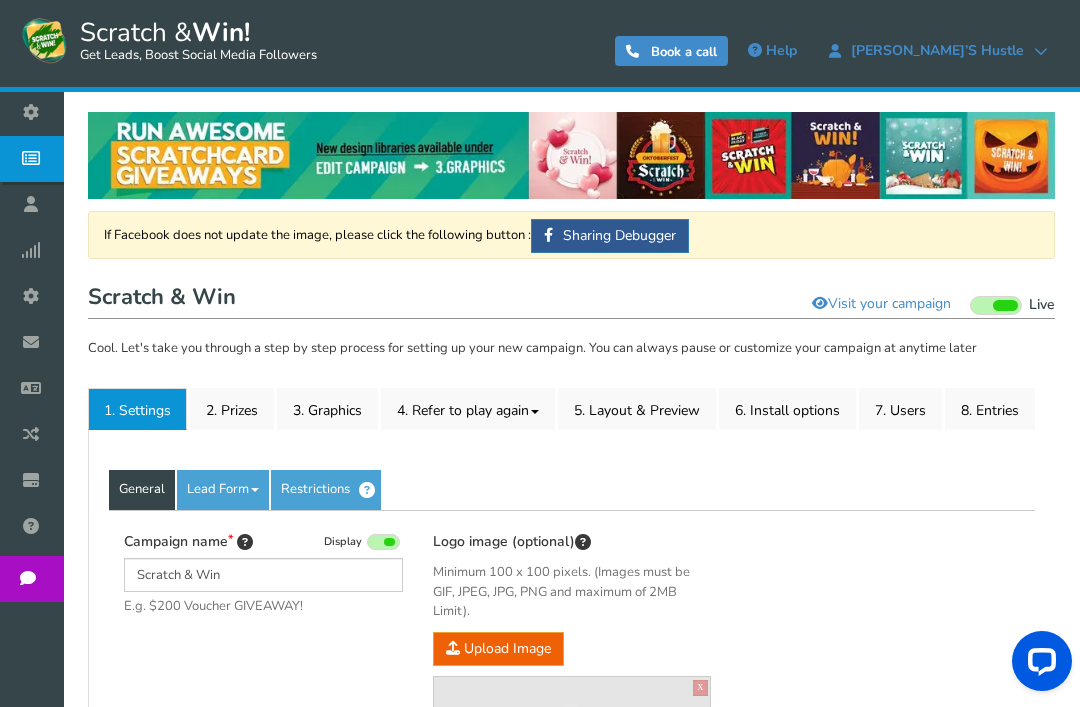 click on "6. Install options  New" at bounding box center (787, 409) 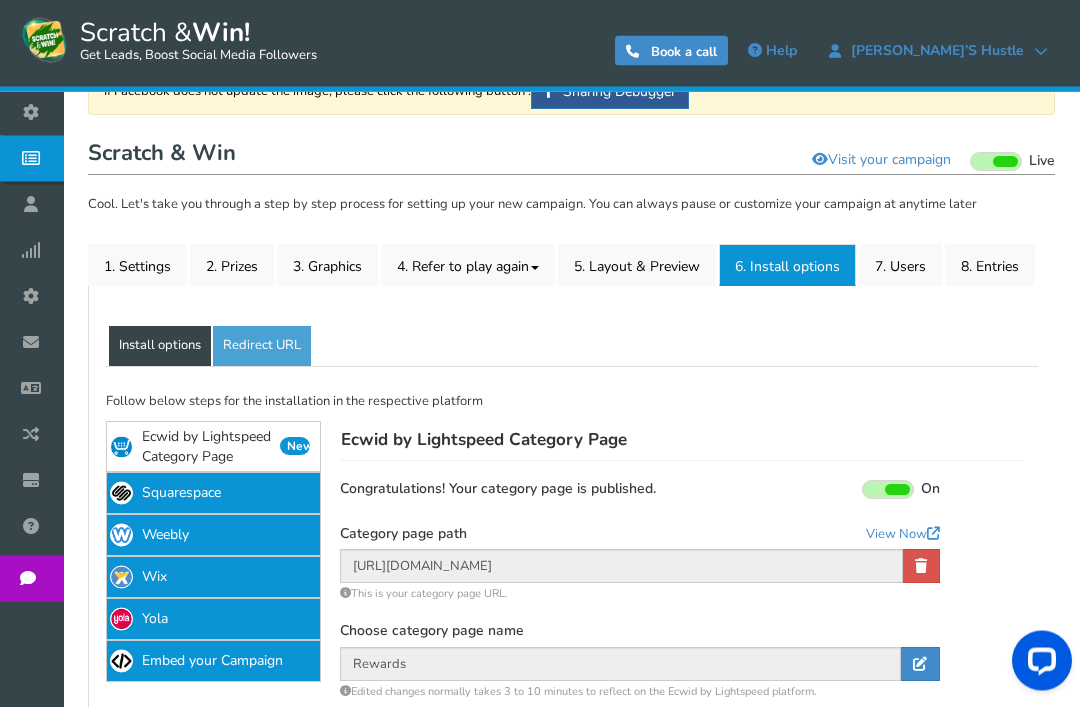 scroll, scrollTop: 145, scrollLeft: 0, axis: vertical 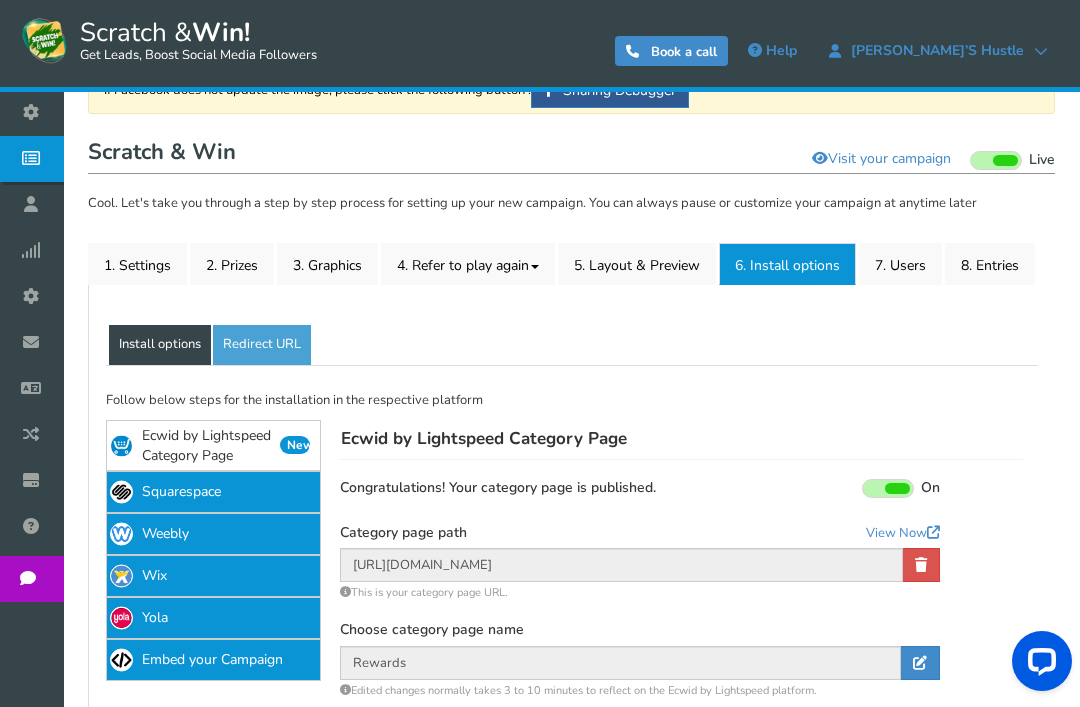 click at bounding box center [897, 488] 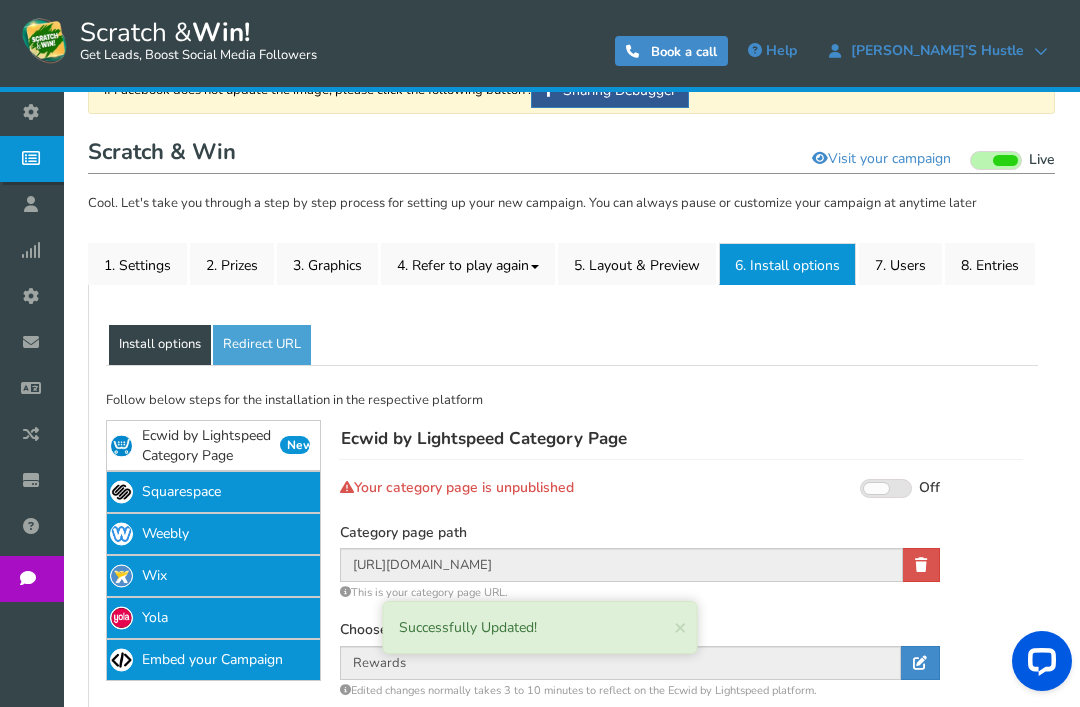 click at bounding box center (1005, 160) 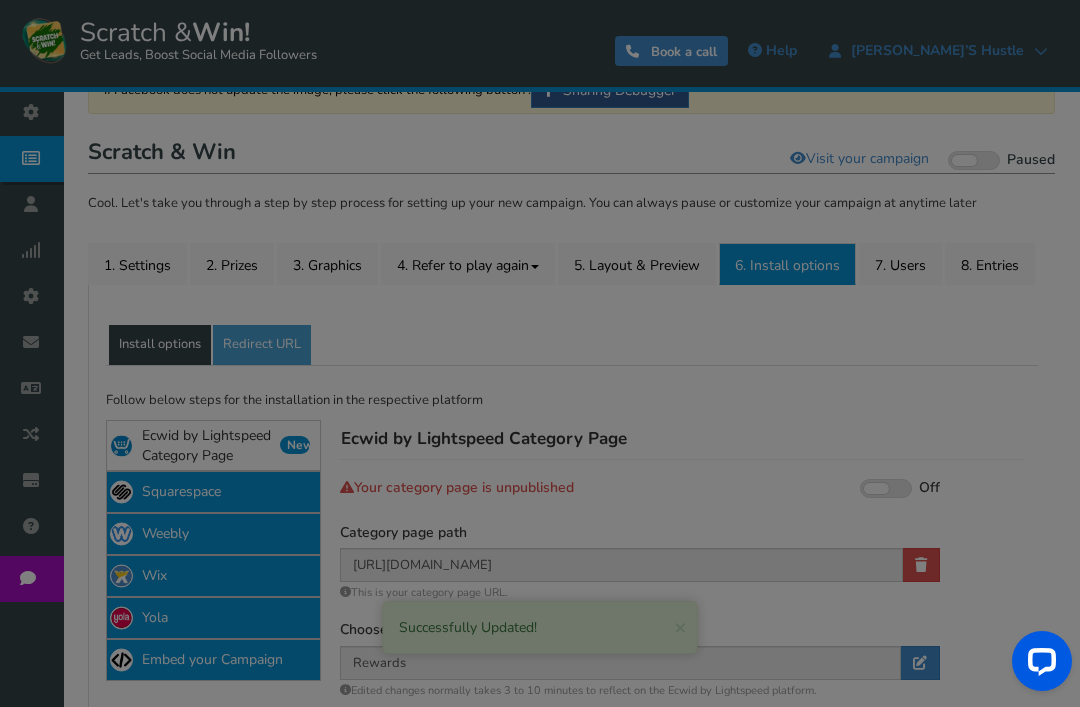 scroll, scrollTop: 209, scrollLeft: 0, axis: vertical 